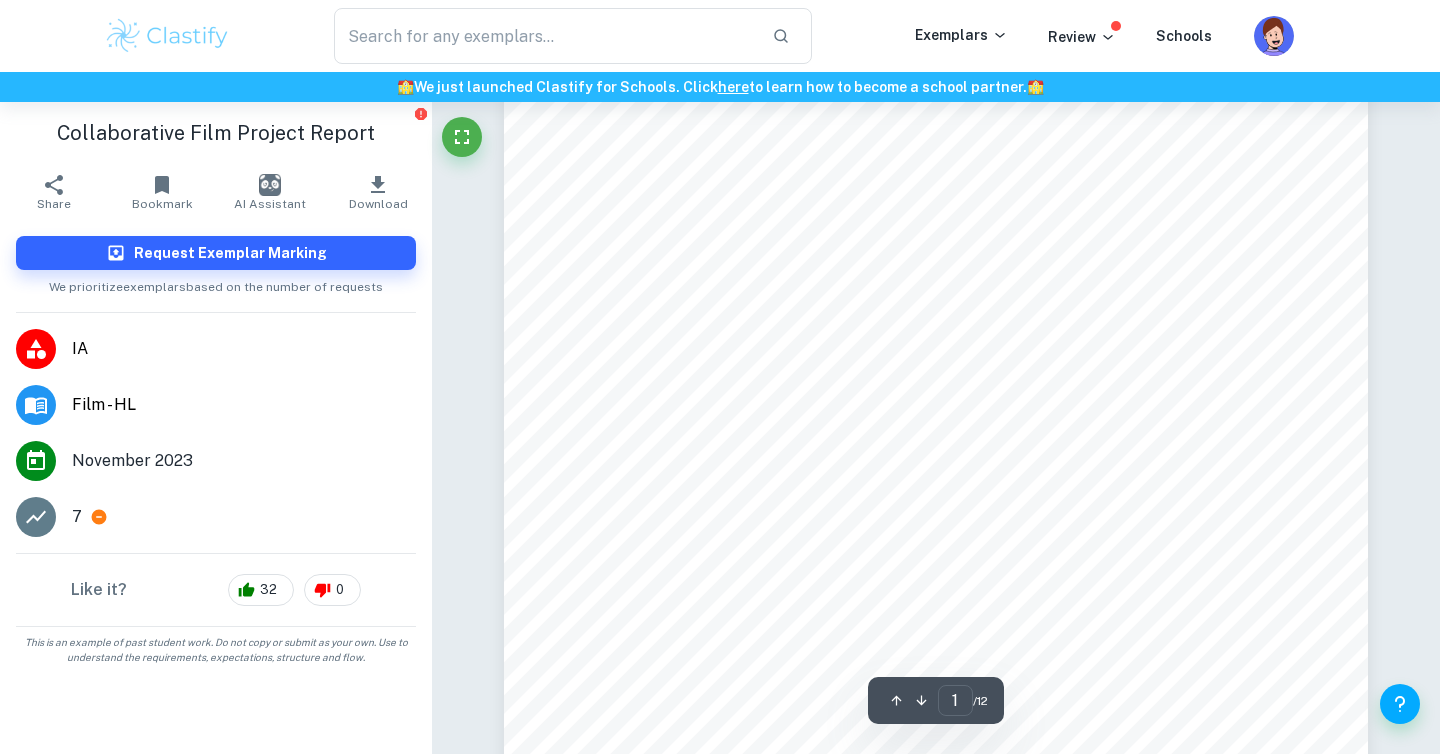 scroll, scrollTop: 561, scrollLeft: 0, axis: vertical 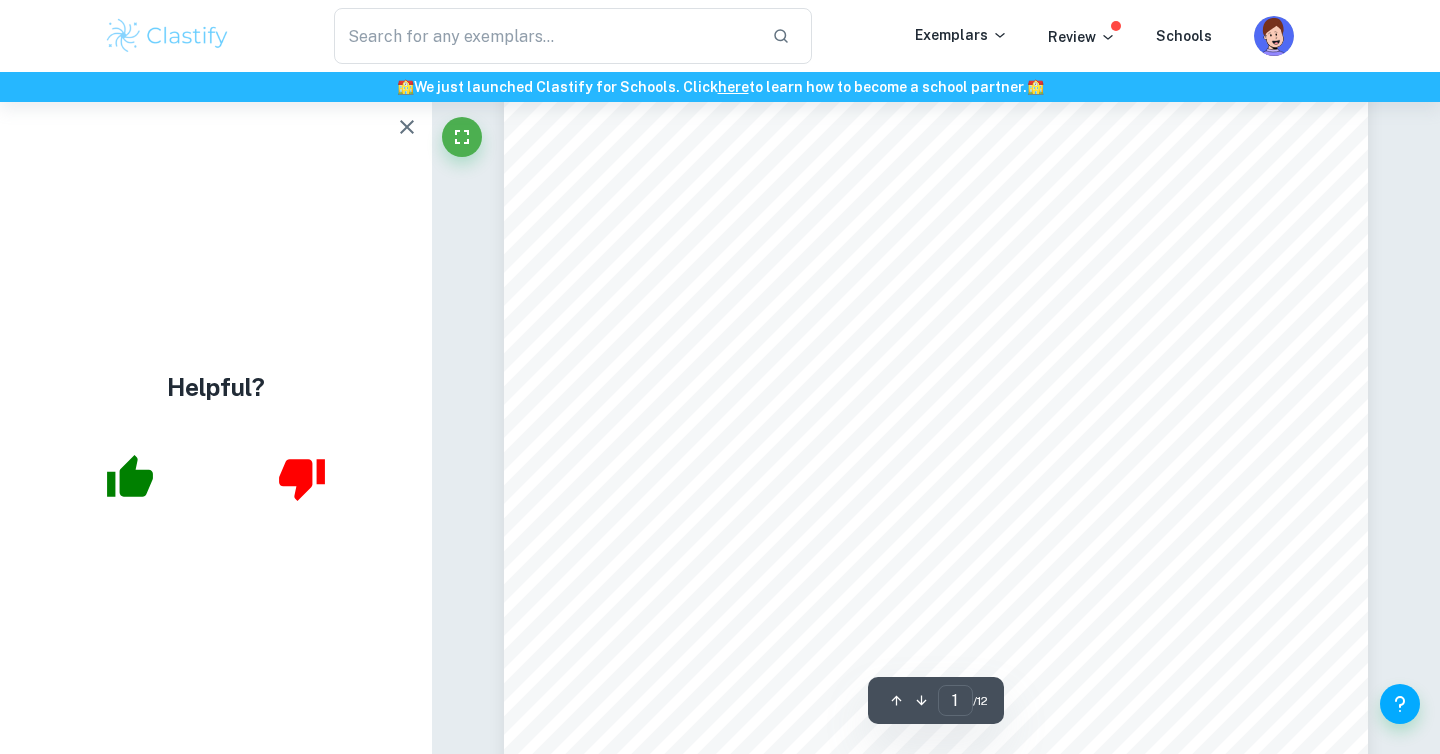 click 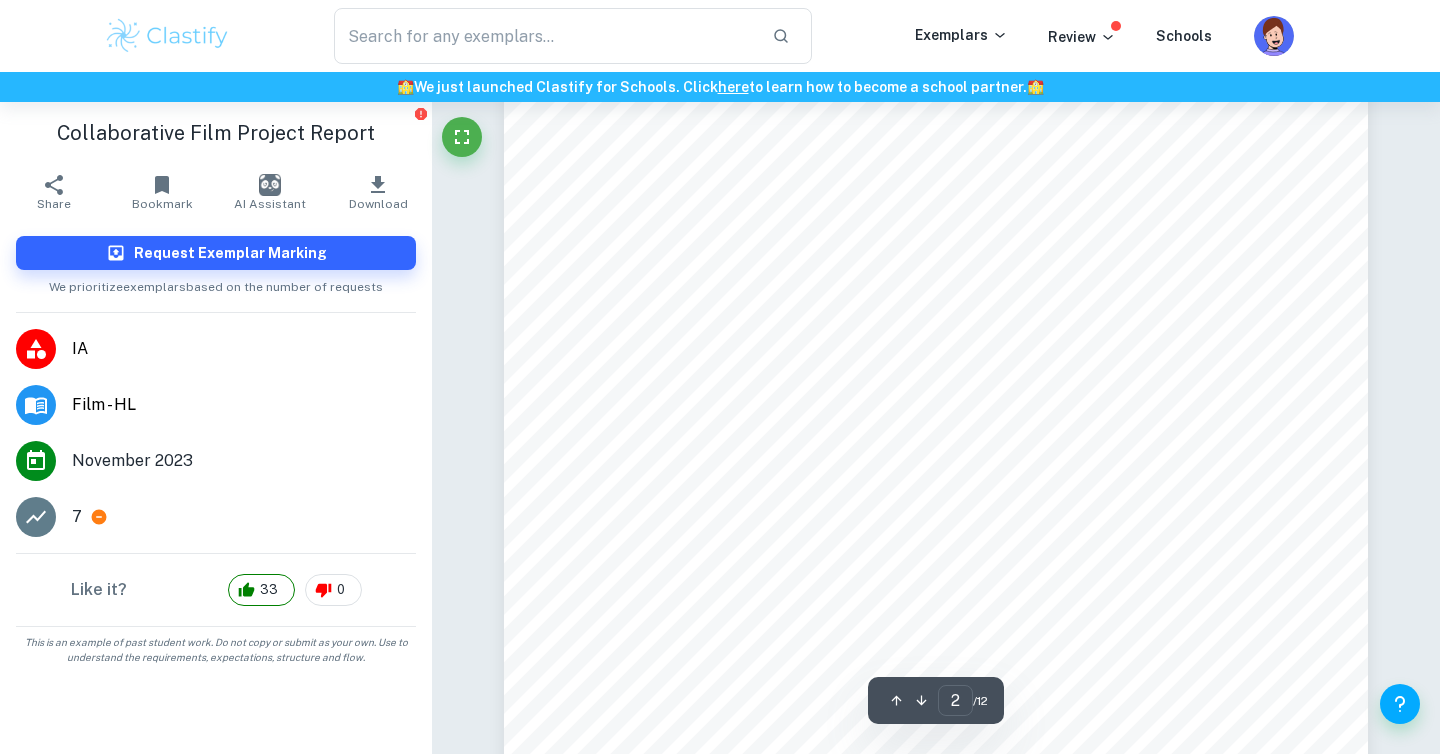 scroll, scrollTop: 1386, scrollLeft: 0, axis: vertical 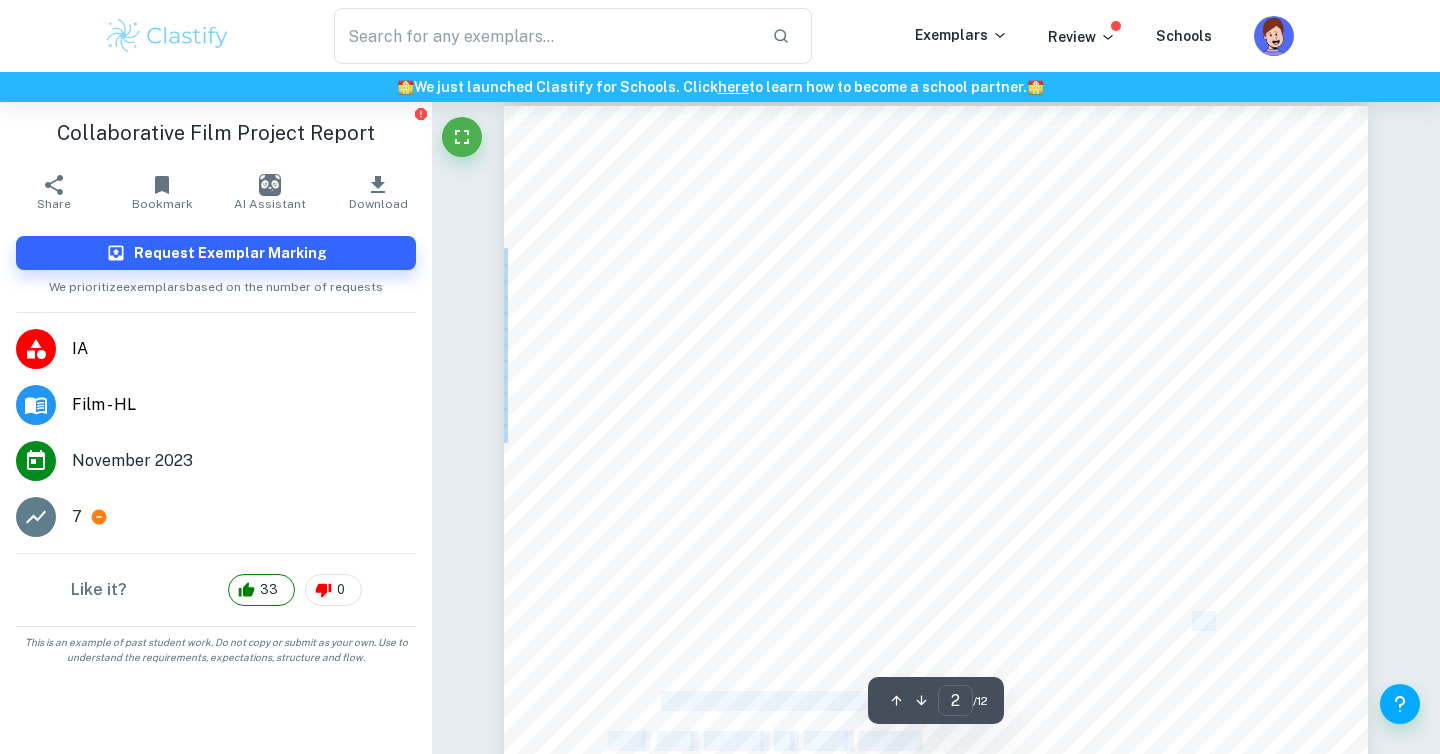 drag, startPoint x: 1196, startPoint y: 621, endPoint x: 1018, endPoint y: 360, distance: 315.91928 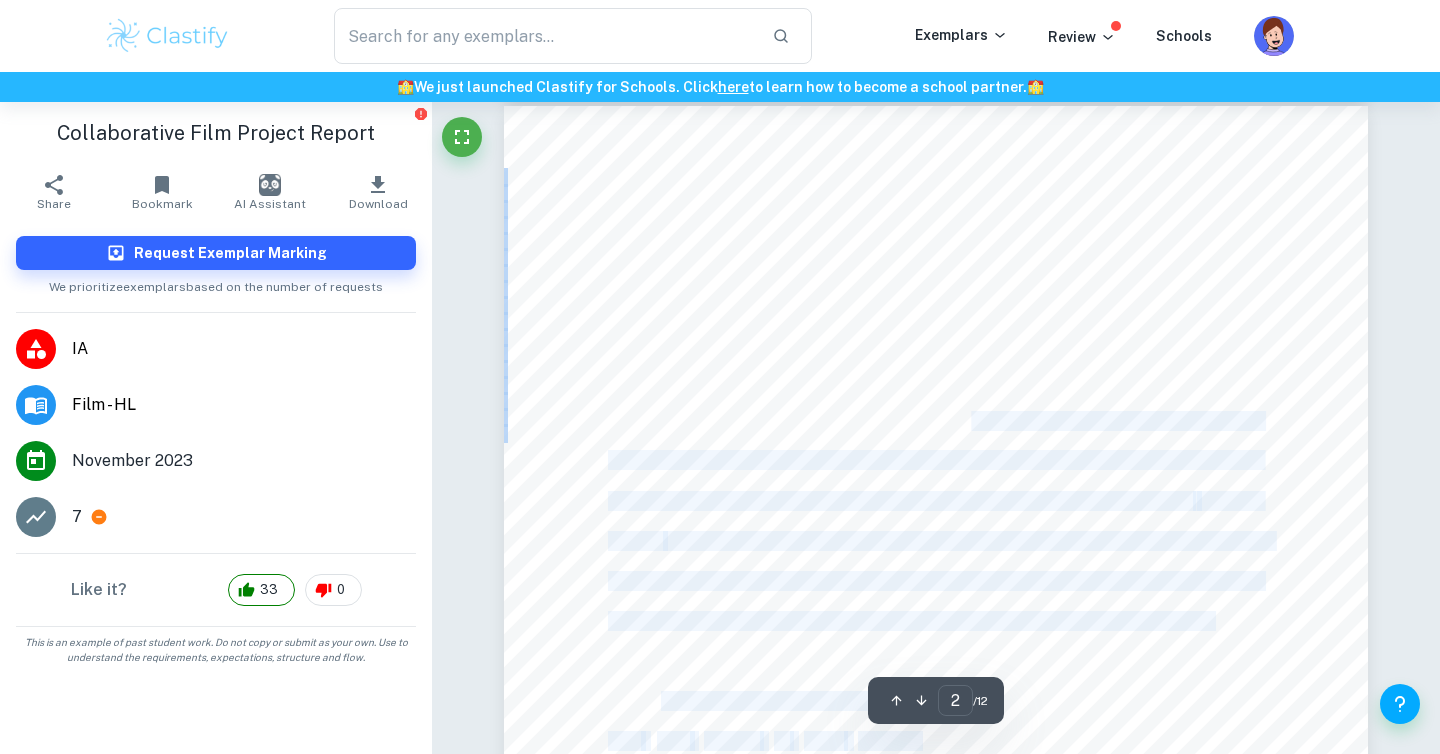 drag, startPoint x: 1208, startPoint y: 633, endPoint x: 971, endPoint y: 423, distance: 316.6528 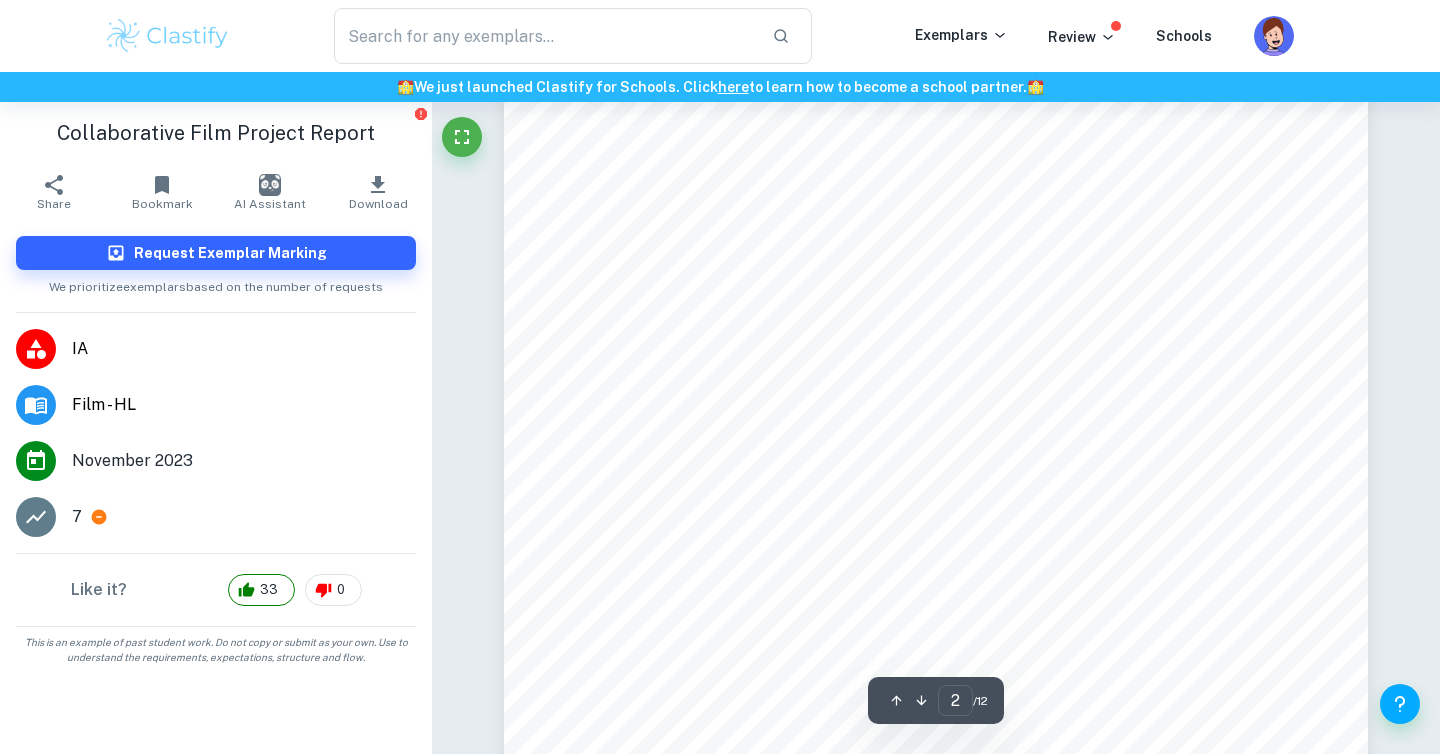 scroll, scrollTop: 1863, scrollLeft: 0, axis: vertical 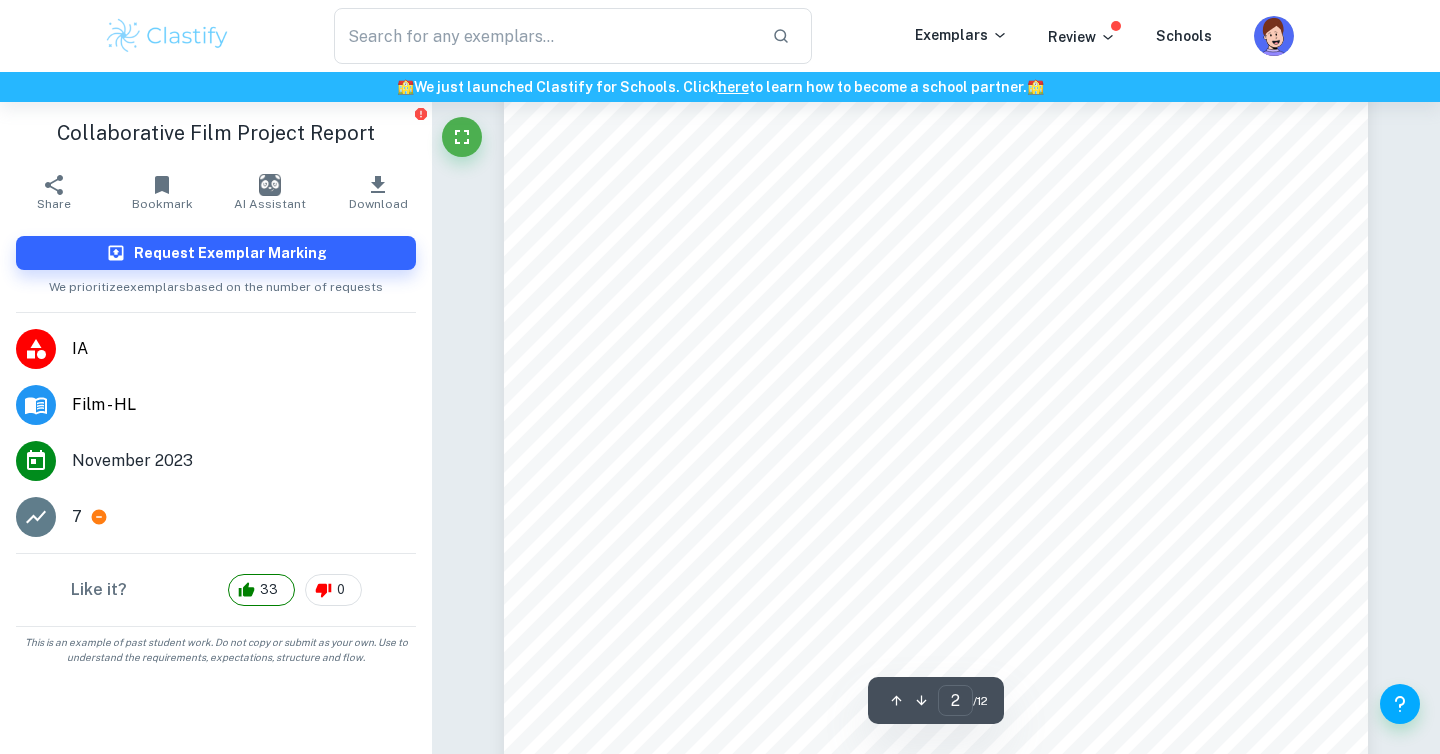drag, startPoint x: 1168, startPoint y: 636, endPoint x: 634, endPoint y: 164, distance: 712.6991 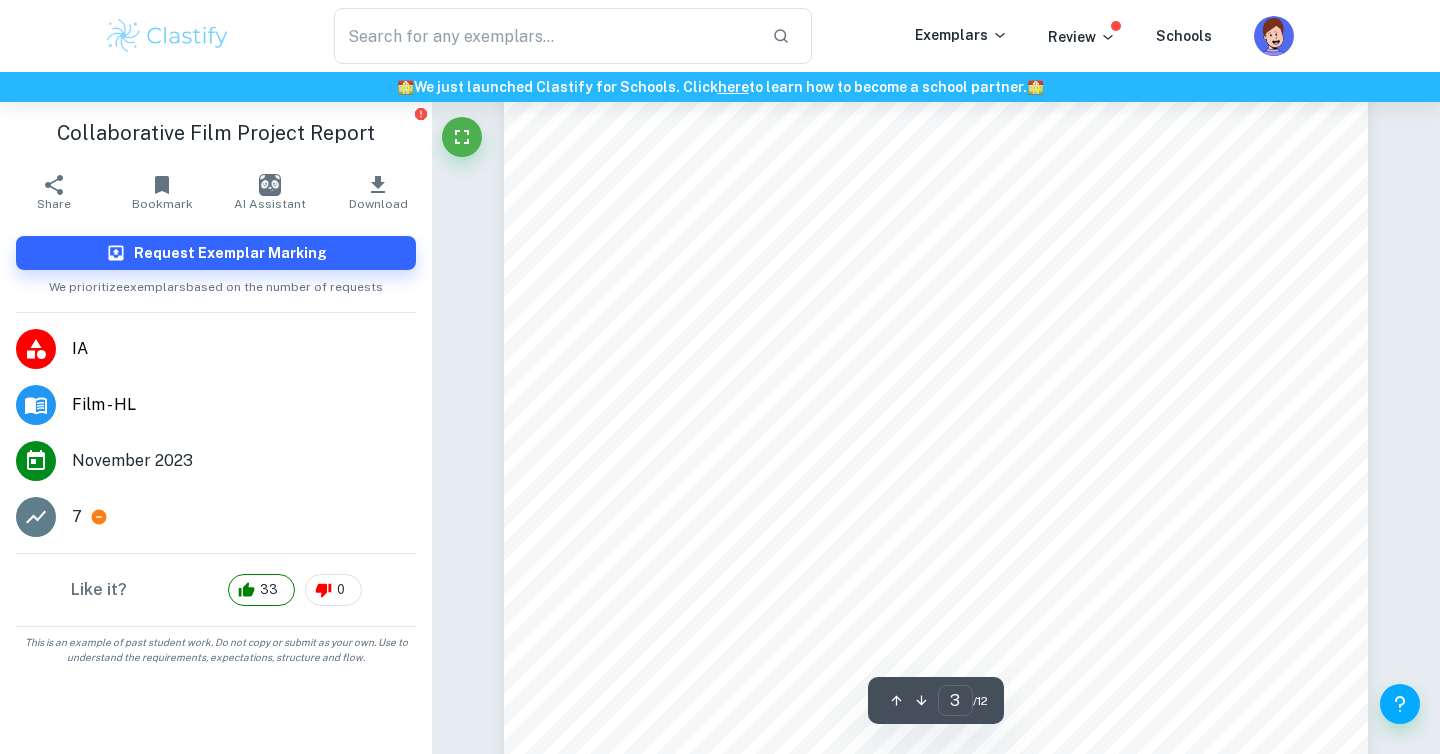 scroll, scrollTop: 2755, scrollLeft: 0, axis: vertical 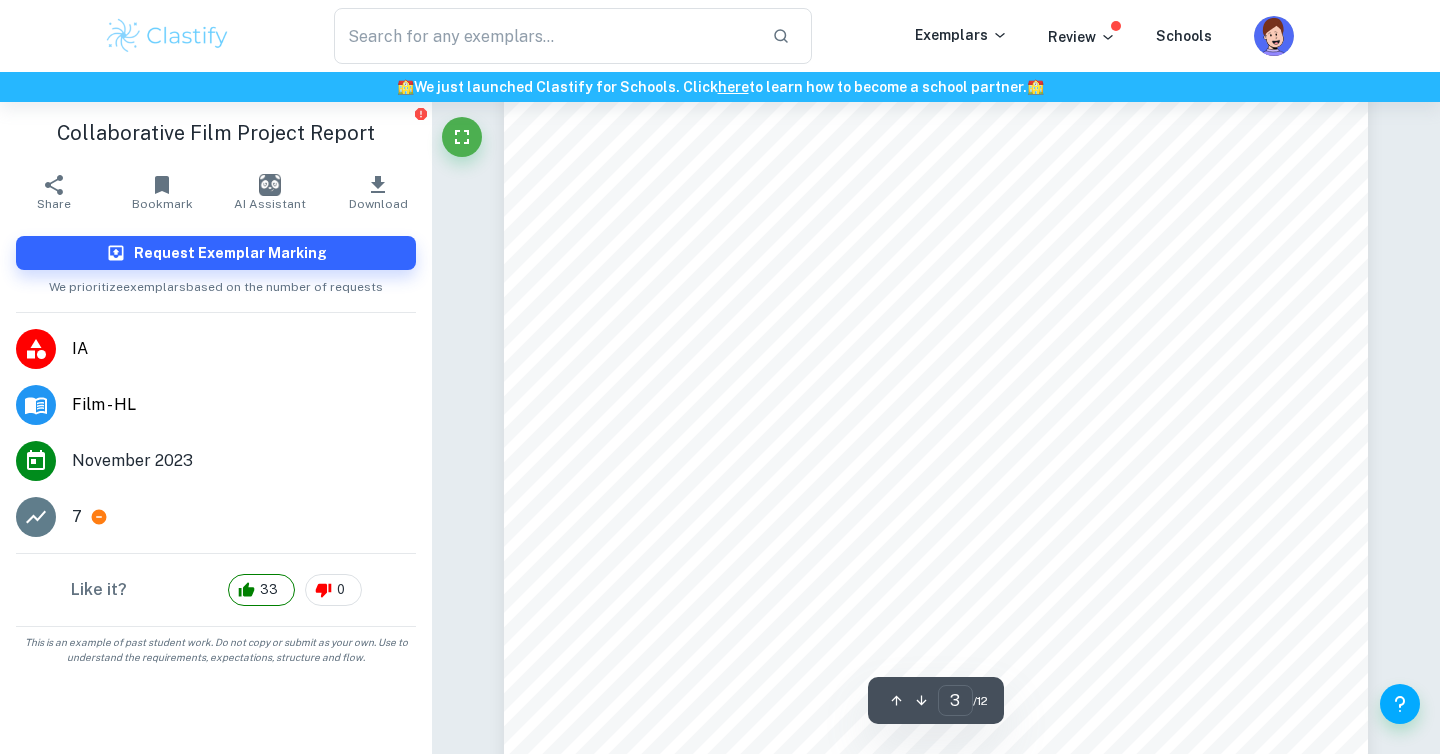 drag, startPoint x: 1184, startPoint y: 605, endPoint x: 654, endPoint y: 263, distance: 630.7646 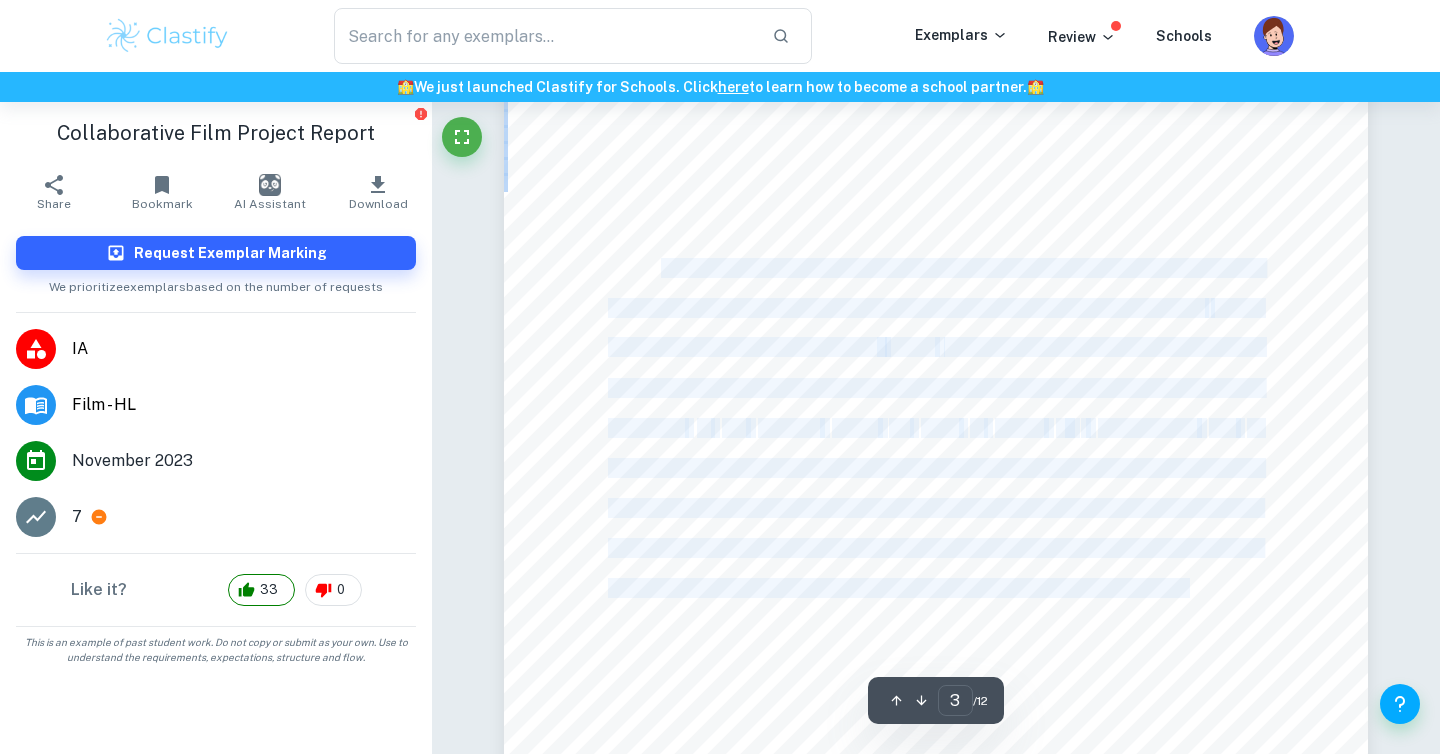 drag, startPoint x: 673, startPoint y: 264, endPoint x: 1141, endPoint y: 529, distance: 537.8187 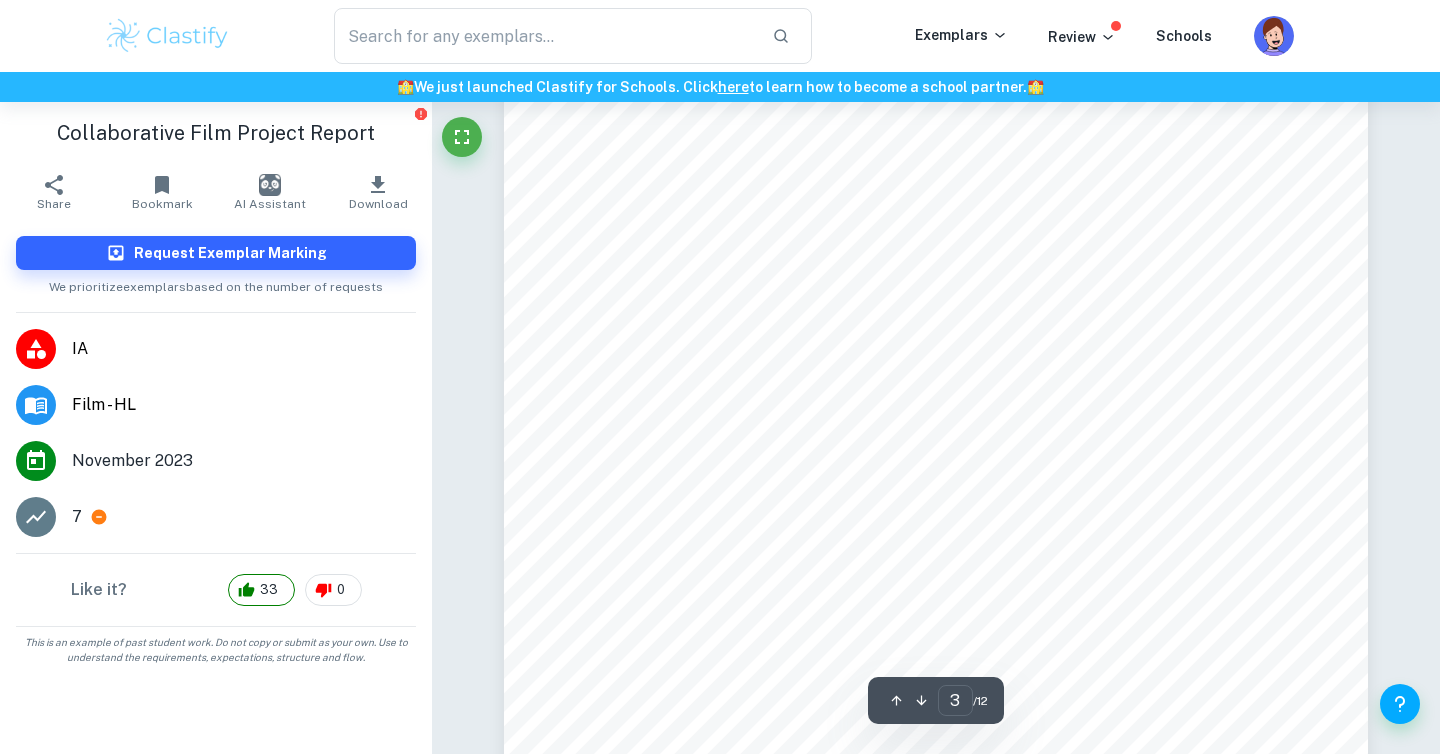click on "with a sense of loss due to her own denial at the beginning of the film, juxtaposed by" at bounding box center [934, 548] 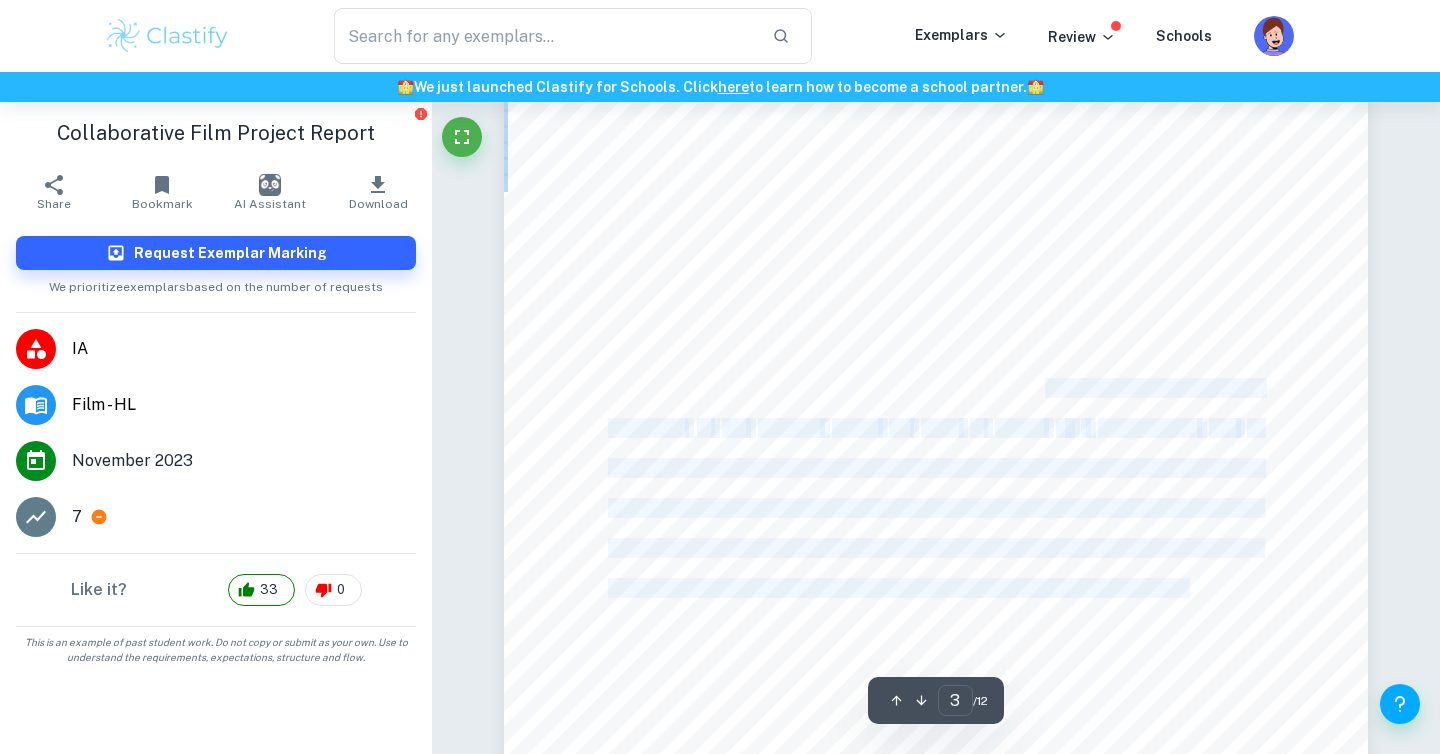 drag, startPoint x: 1206, startPoint y: 595, endPoint x: 1045, endPoint y: 379, distance: 269.40118 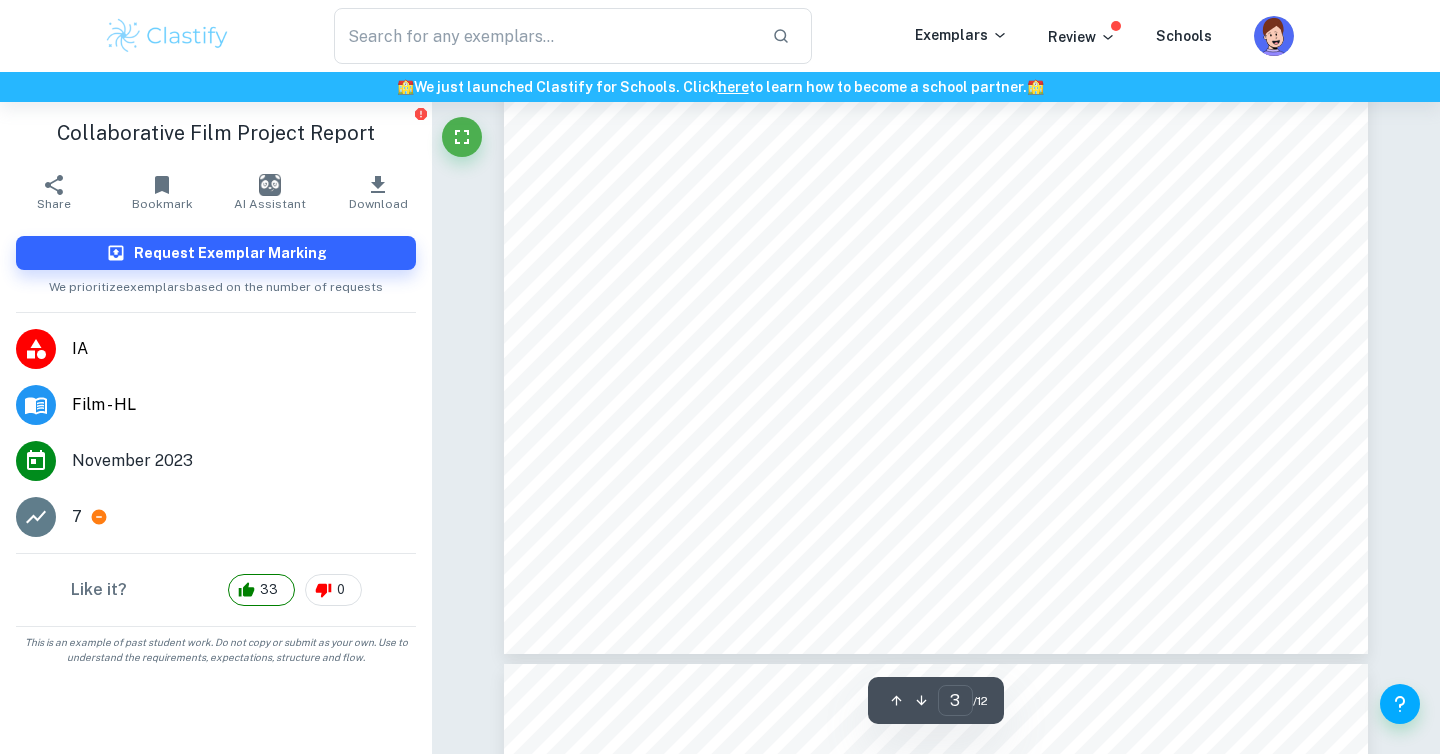 scroll, scrollTop: 3322, scrollLeft: 0, axis: vertical 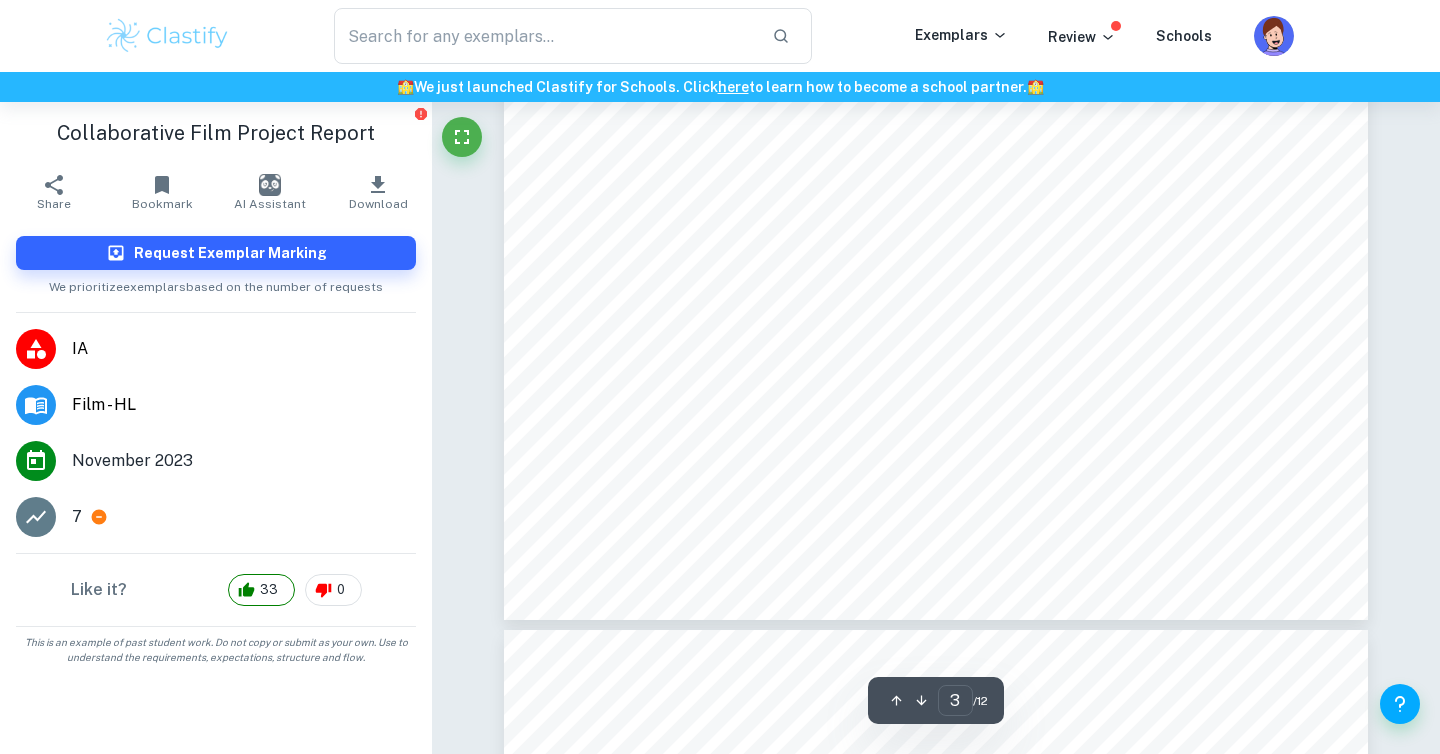 drag, startPoint x: 967, startPoint y: 492, endPoint x: 924, endPoint y: 305, distance: 191.88017 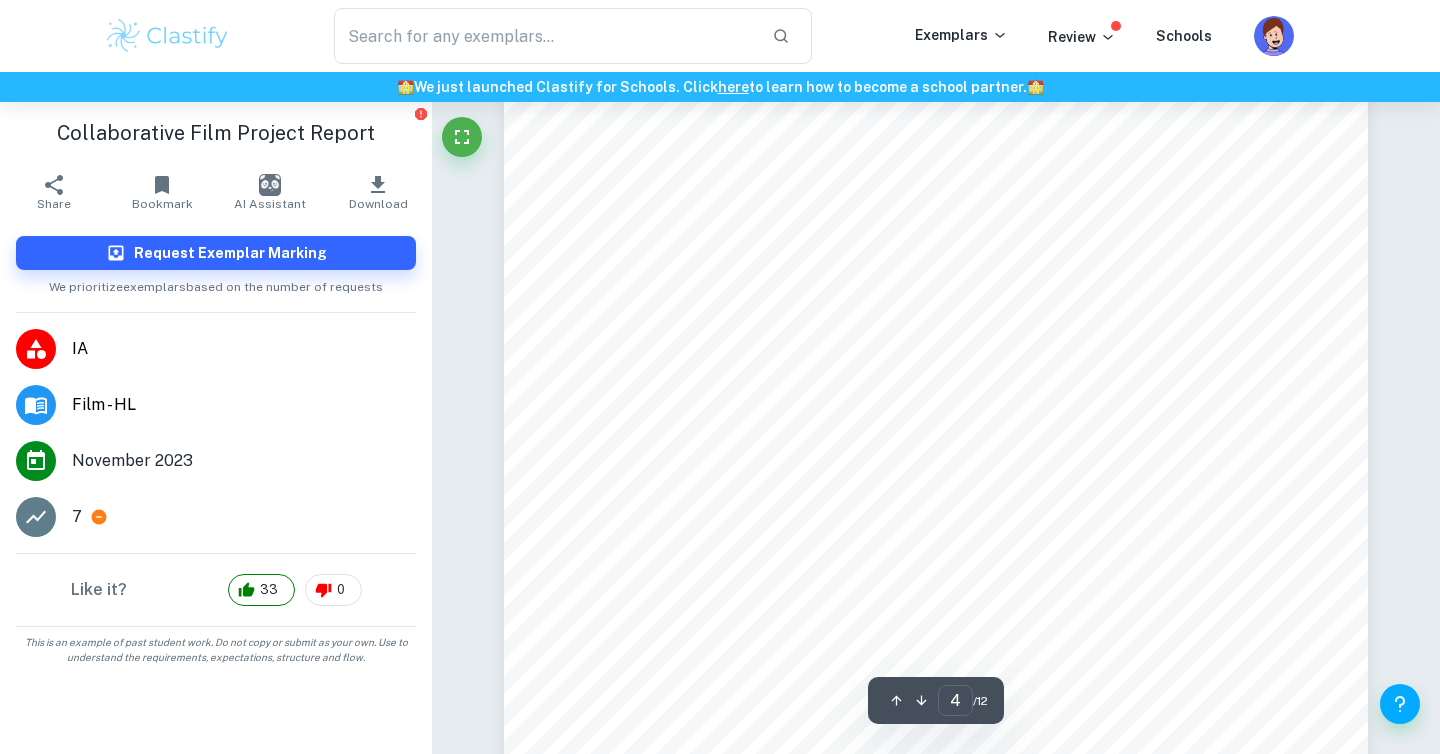 scroll, scrollTop: 4046, scrollLeft: 0, axis: vertical 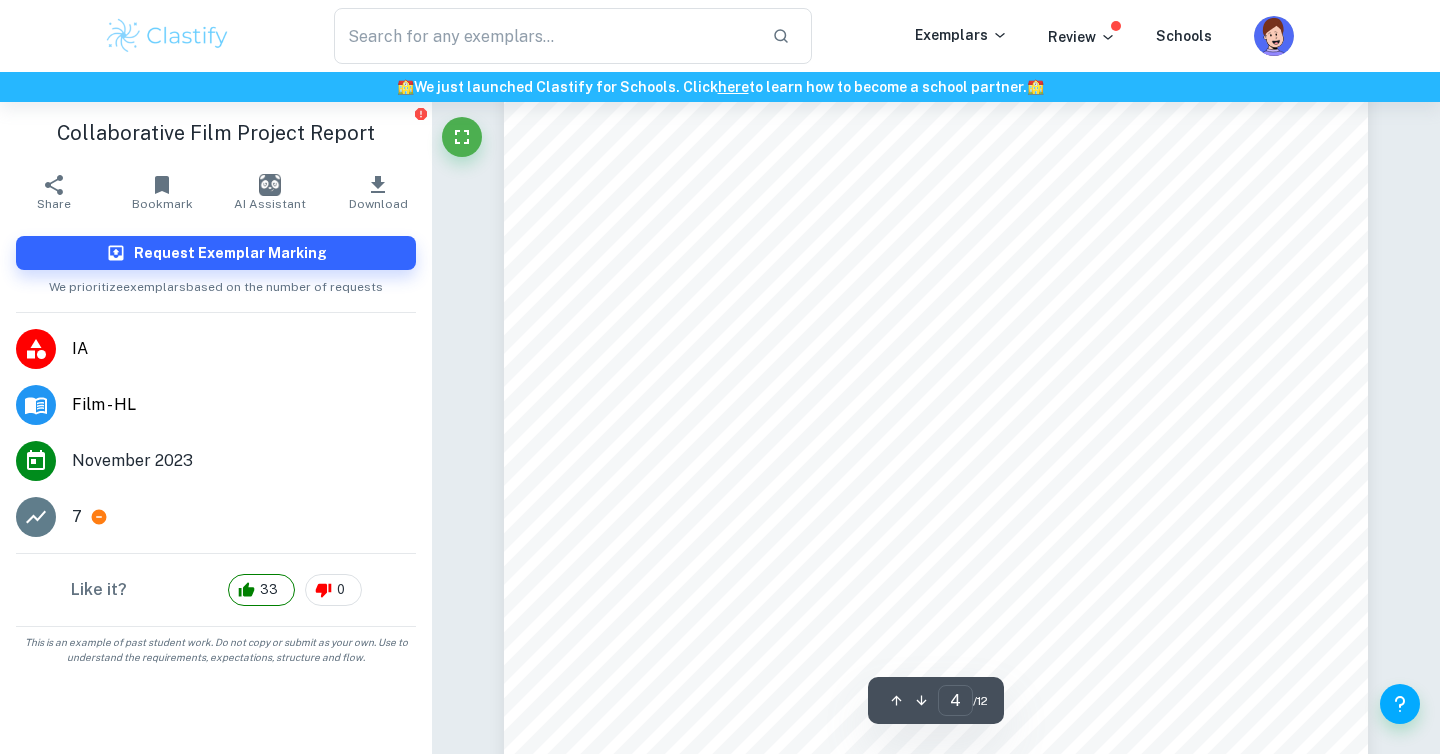 drag, startPoint x: 642, startPoint y: 215, endPoint x: 660, endPoint y: 221, distance: 18.973665 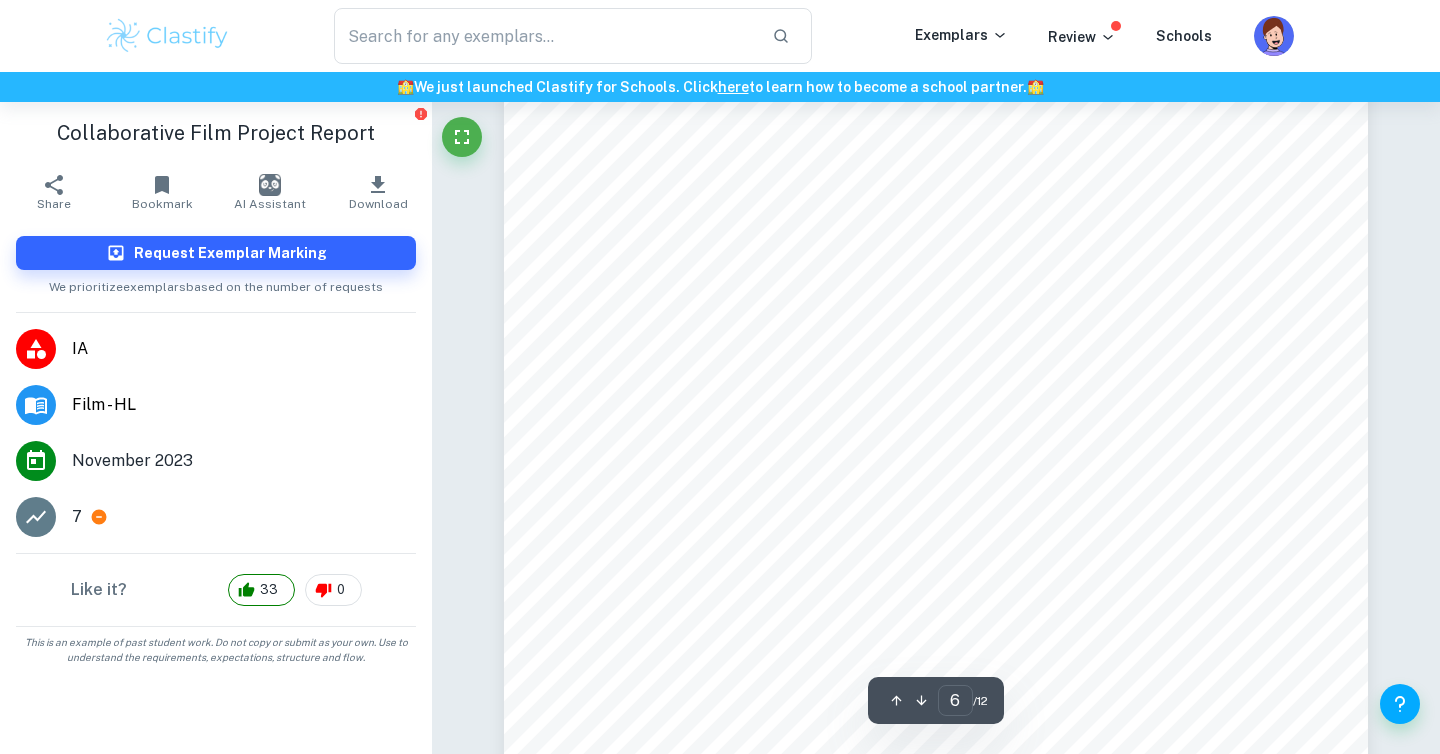 scroll, scrollTop: 6341, scrollLeft: 0, axis: vertical 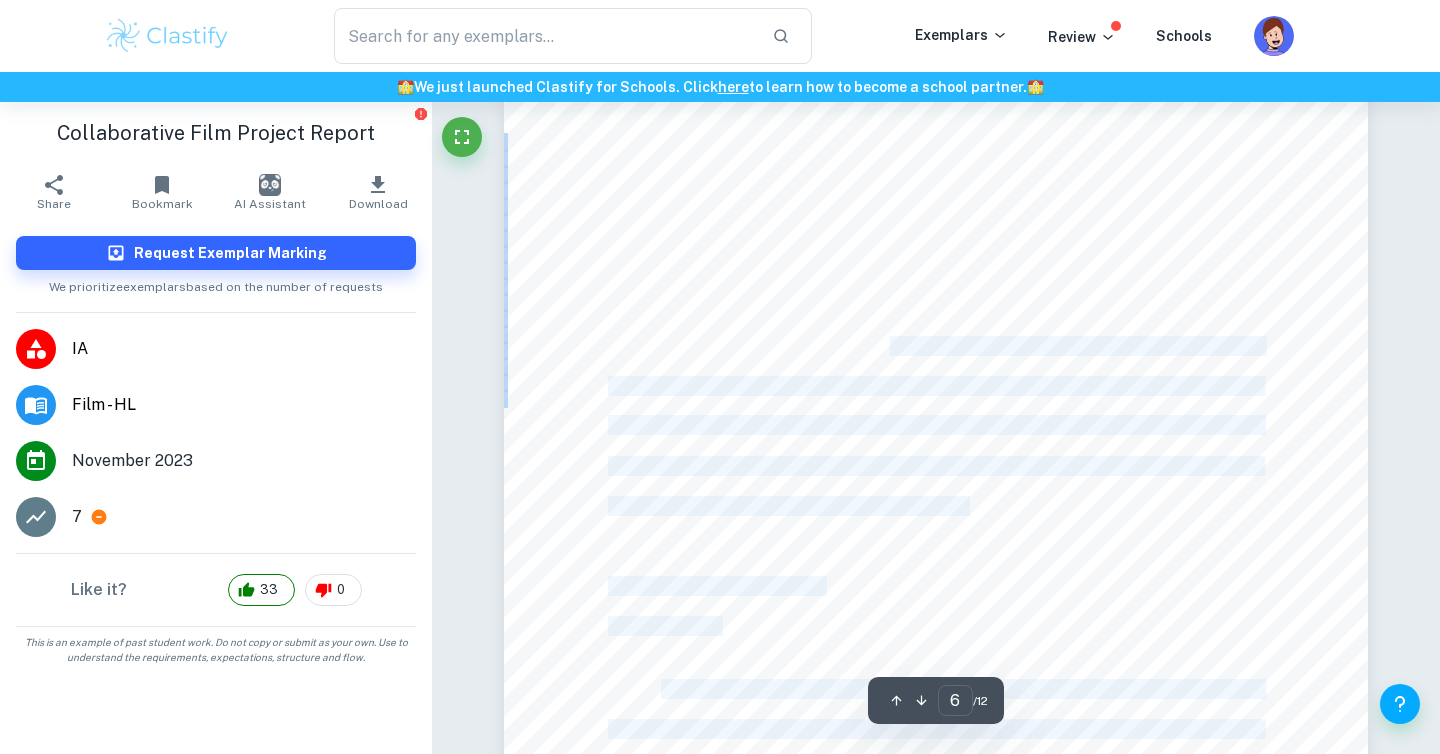 drag, startPoint x: 969, startPoint y: 506, endPoint x: 889, endPoint y: 350, distance: 175.31685 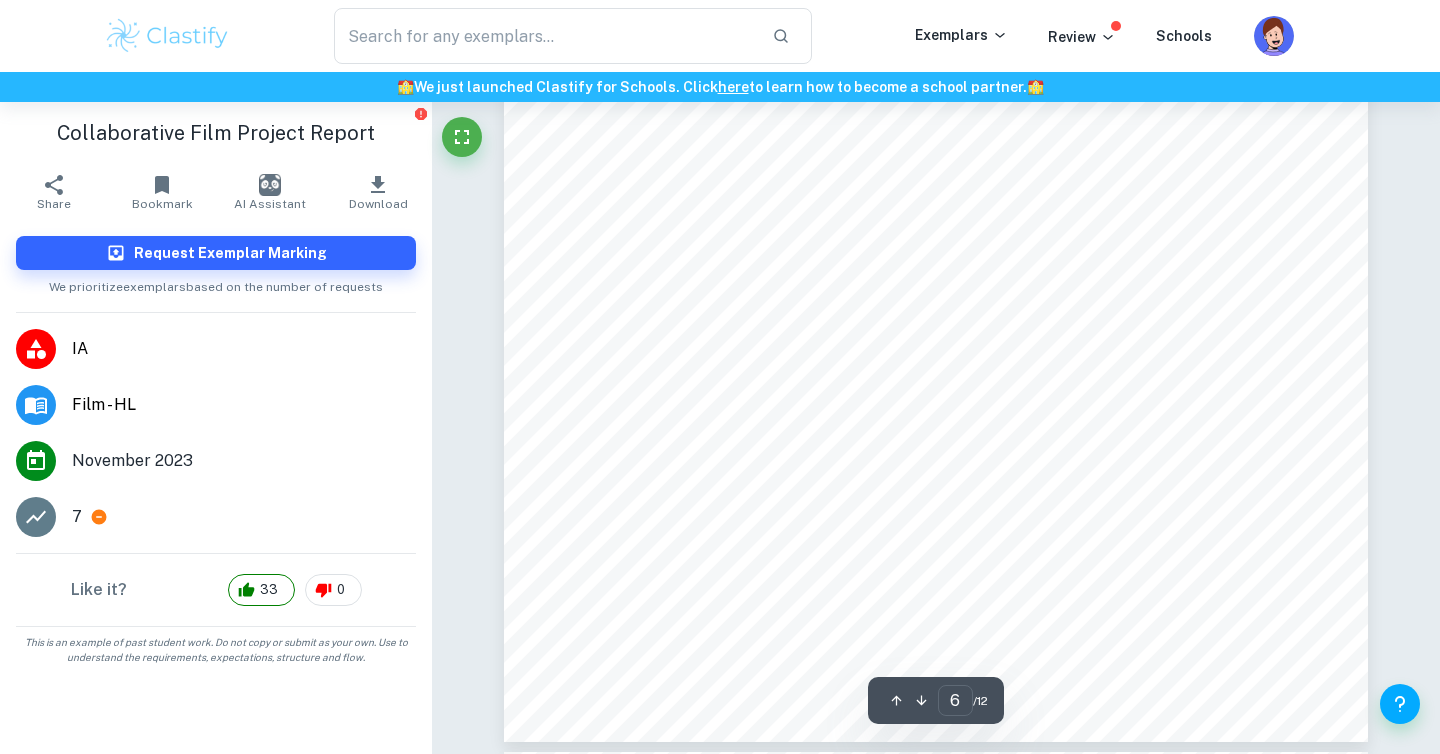scroll, scrollTop: 6873, scrollLeft: 0, axis: vertical 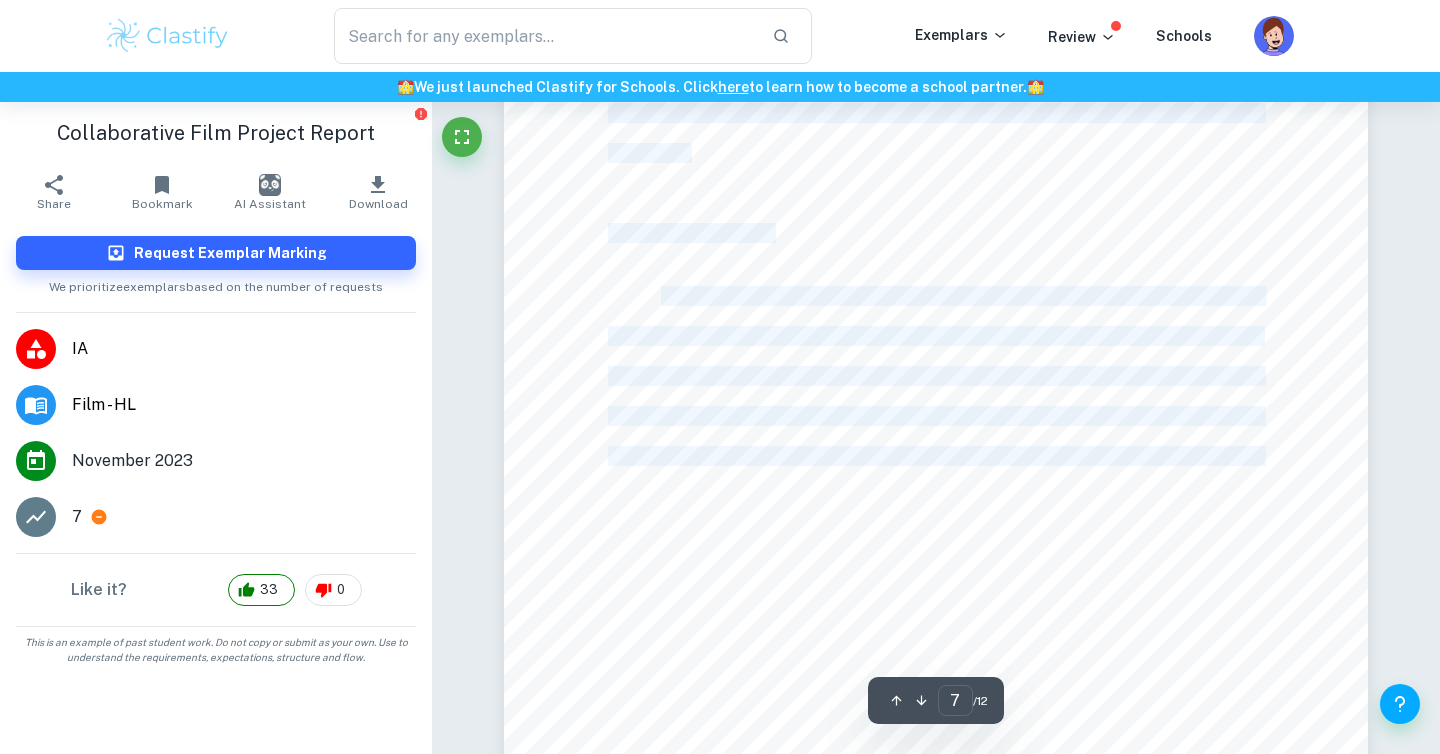 drag, startPoint x: 661, startPoint y: 149, endPoint x: 728, endPoint y: 361, distance: 222.33533 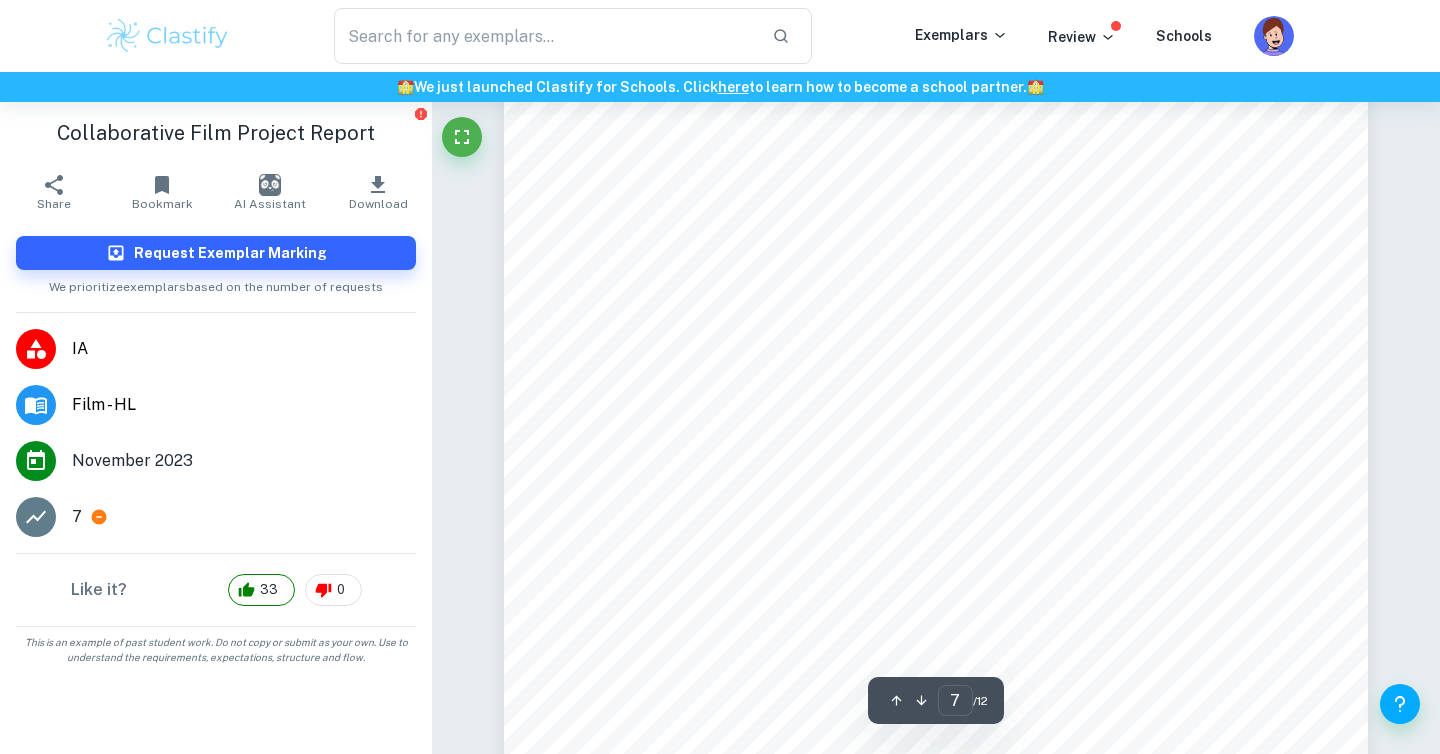 click on "During this stage, we encountered several challenges that were fortunately overcome. The most complicated factor was agreeing with the narrative and our desired meaning through different techniques. It was challenging to determine a fictitious narrative, avoiding recalling our own specific backgrounds. Likewise, our entirely contrasting experiences as immigrants complicated our determination about the course we wanted the narrative to follow. With constructive discussions and input from   other   groups,   we   were   able   to   determine   a   narrative   that balanced our intentions and perspectives, thus being able to settle on our aforementioned shared intentions. PRE-PRODUCTION: Collaborative work during the pre-production stage of the project was critical since it laid the basis for our creative effort. We established the main objectives and intentions for the project, aiming to create a film that explored personal experiences picture. 8" at bounding box center (936, 328) 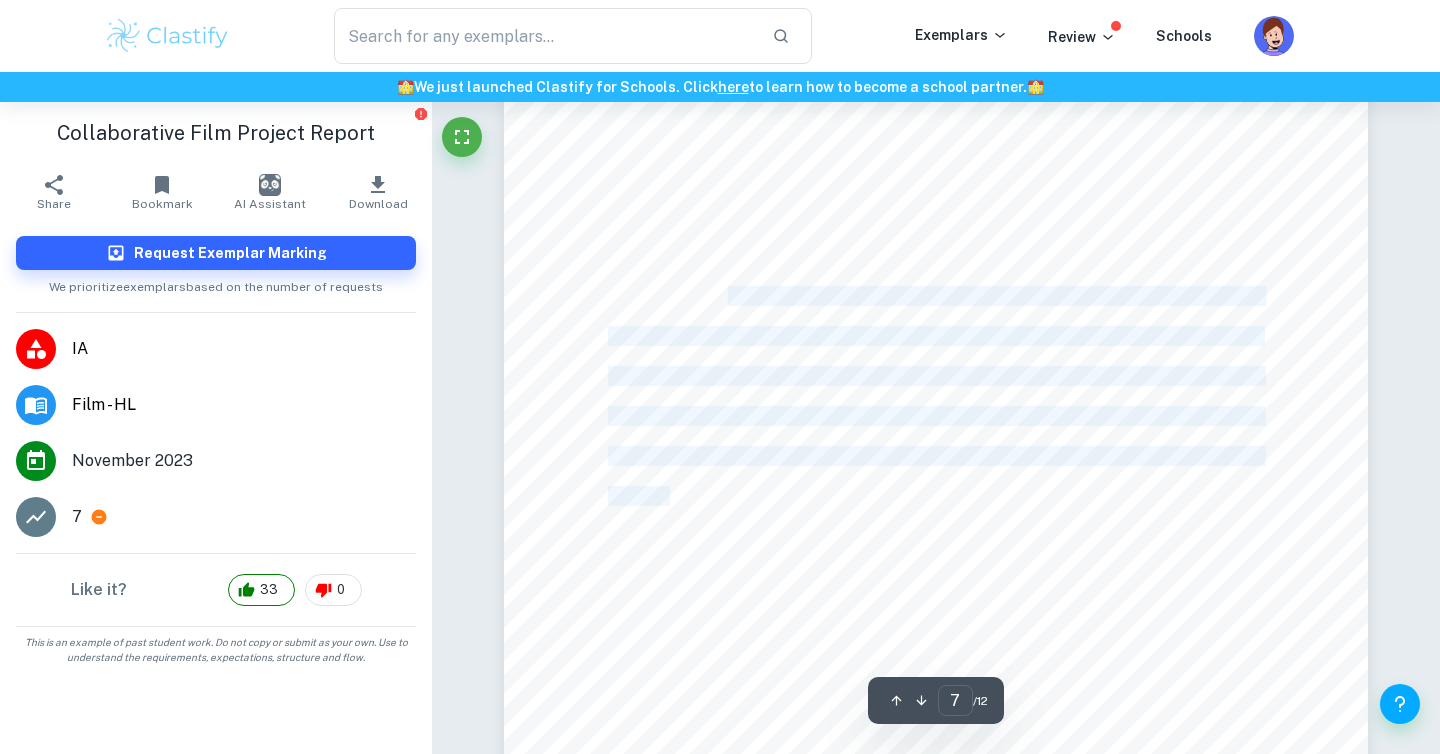 drag, startPoint x: 860, startPoint y: 490, endPoint x: 730, endPoint y: 292, distance: 236.86282 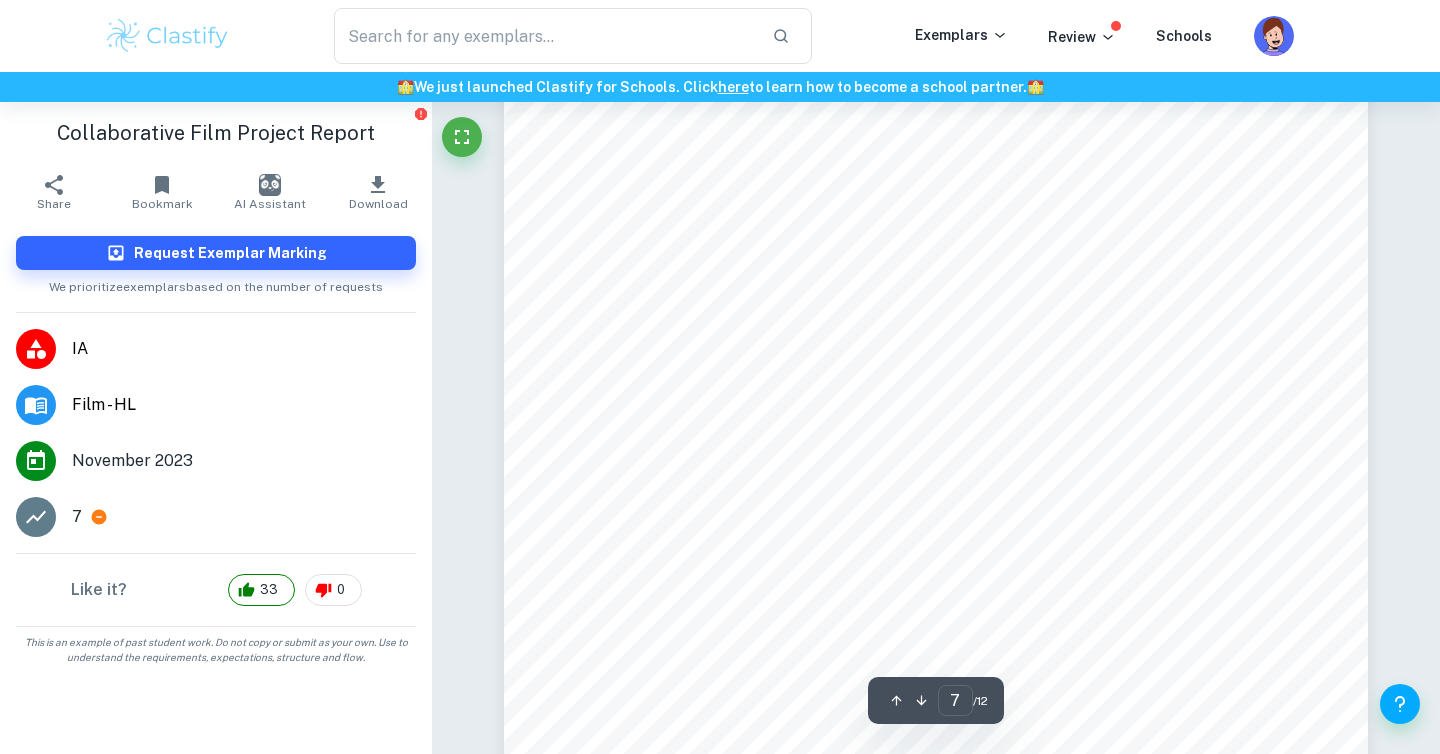 click on "During this stage, we encountered several challenges that were fortunately overcome. The most complicated factor was agreeing with the narrative and our desired meaning through different techniques. It was challenging to determine a fictitious narrative, avoiding recalling our own specific backgrounds. Likewise, our entirely contrasting experiences as immigrants complicated our determination about the course we wanted the narrative to follow. With constructive discussions and input from   other   groups,   we   were   able   to   determine   a   narrative   that balanced our intentions and perspectives, thus being able to settle on our aforementioned shared intentions. PRE-PRODUCTION: Collaborative work during the pre-production stage of the project was critical since it laid the basis for our creative effort. We established the main objectives and intentions for the project, aiming to create a film that explored personal experiences picture. 8" at bounding box center [936, 328] 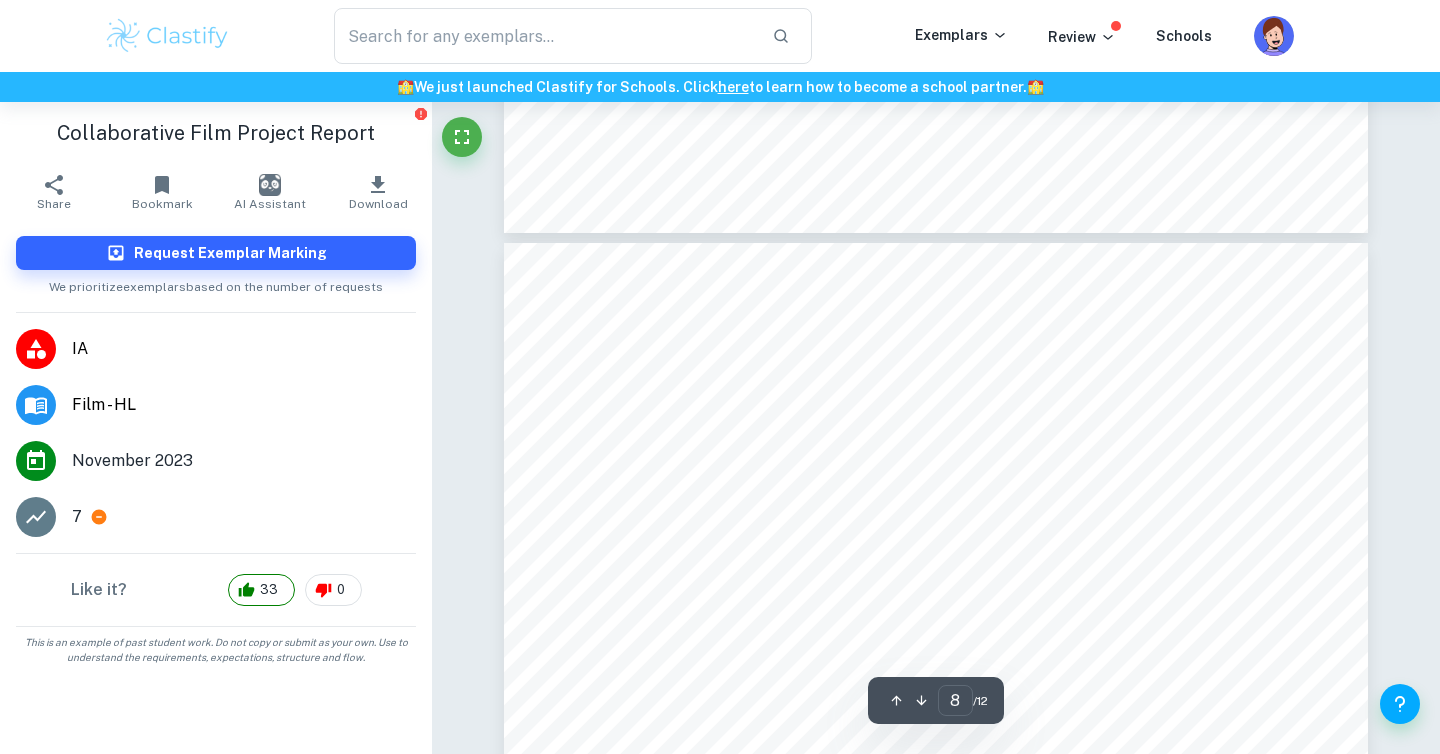 scroll, scrollTop: 8744, scrollLeft: 0, axis: vertical 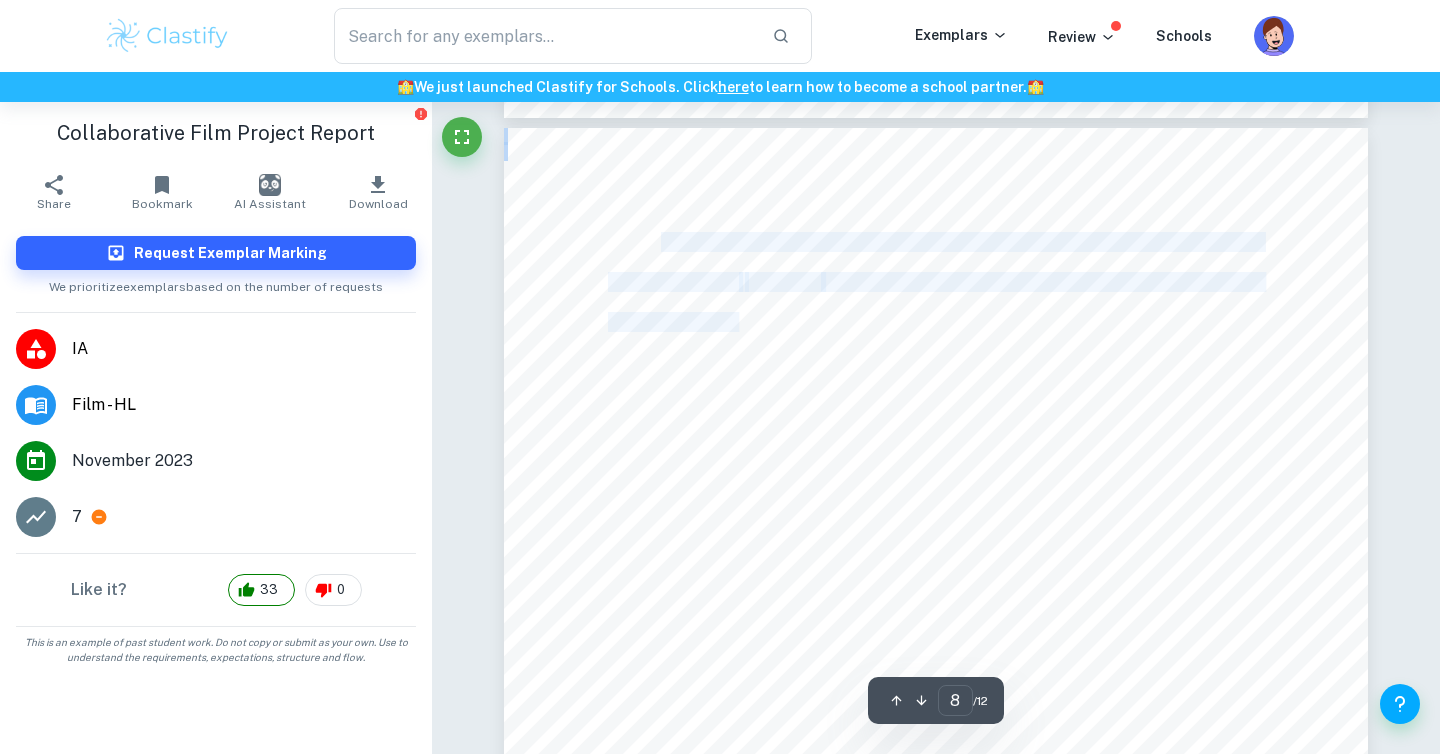 drag, startPoint x: 663, startPoint y: 244, endPoint x: 743, endPoint y: 322, distance: 111.73182 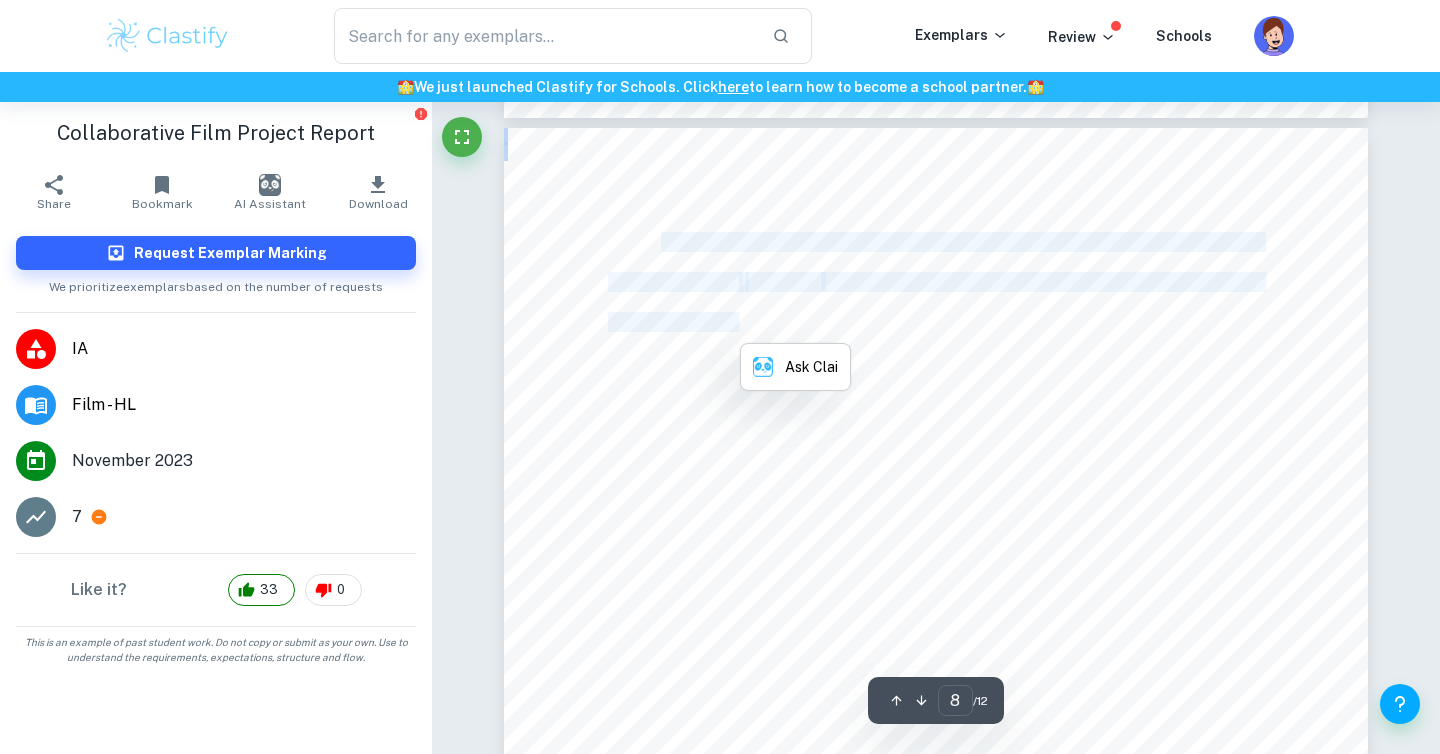 click on "make a decision on where we would film each scene, and there were some cases in" at bounding box center (934, 322) 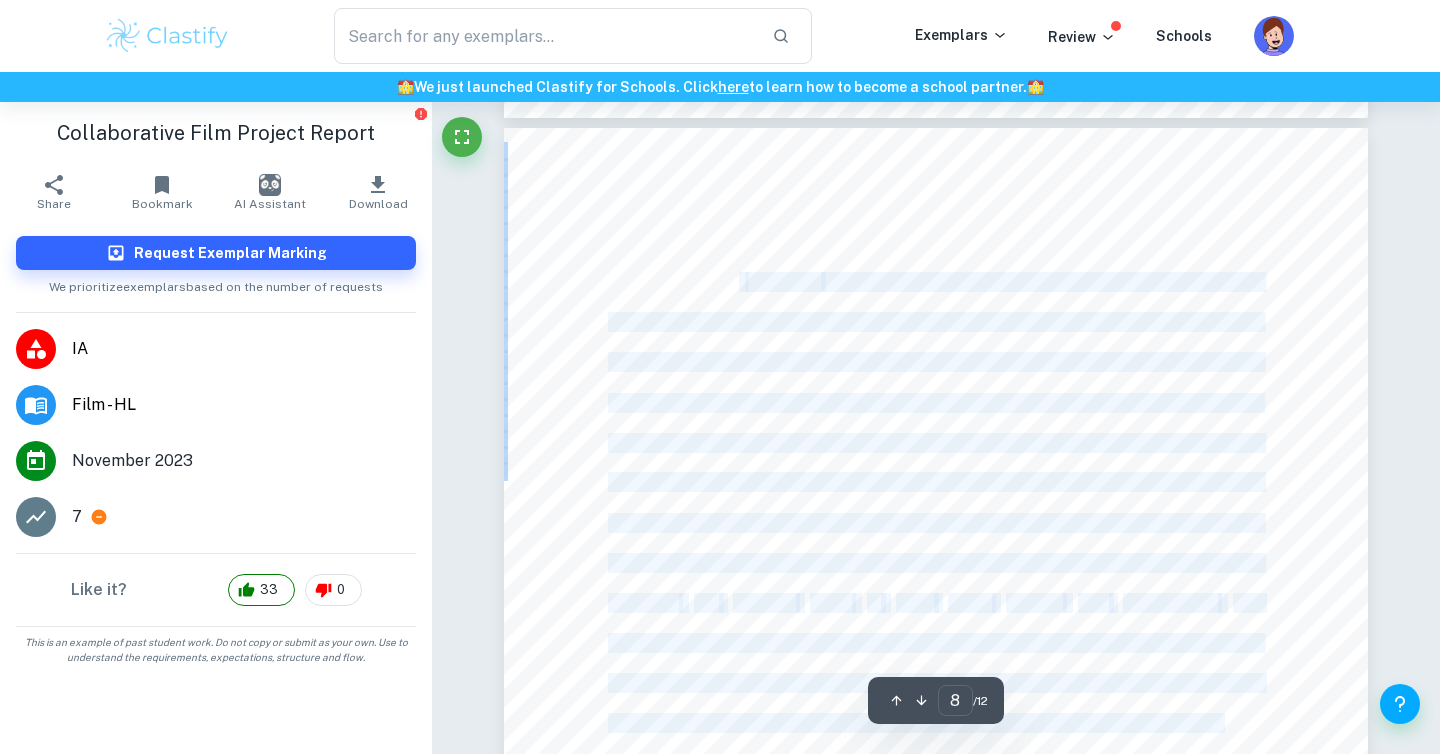 drag, startPoint x: 873, startPoint y: 429, endPoint x: 740, endPoint y: 283, distance: 197.49684 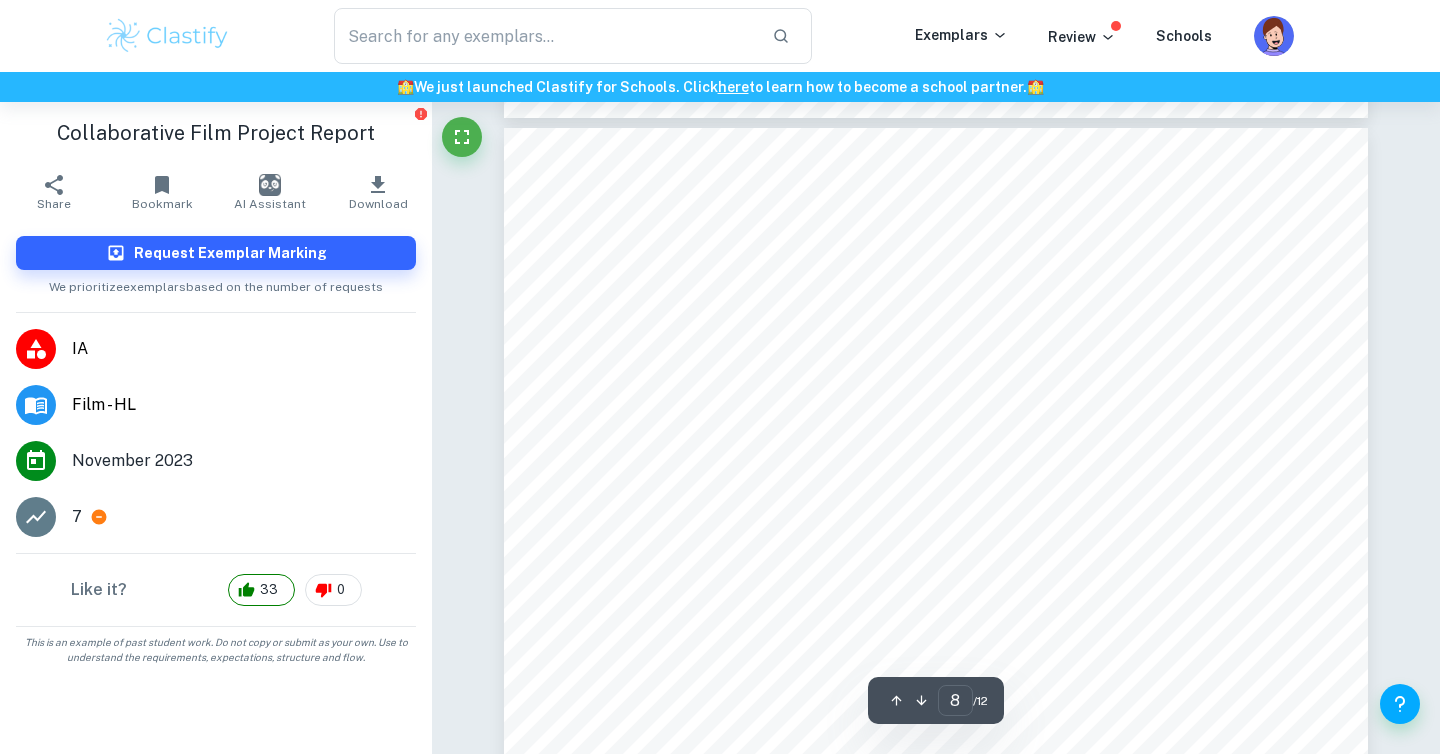 click on "A particular challenge relates to my collaboration with the director during location scouting   (Figure 7) . Together we went to visit different proposed locations to make a decision on where we would film each scene, and there were some cases in which we had a hard time agreeing on the location. This is because the director had a general idea of the meaning she wanted to convey, and I had a separate idea of how to represent this visually, taking into account the different cinematic rules that I wanted to follow or break. We had to discuss this repeatedly, with the help of input from the editor as a team, so that we were all in agreement and satisfied with the outcome and decisions. This was quite challenging since it was hard for us to articulate   our   different   ideas   to   each   other.   Luckily,   with   commitment   and understanding, we managed to agree and be satisfied with our final decisions. This collaboration was a success since agreeing on the different scenarios for the film PRODUCTION:" at bounding box center [936, 738] 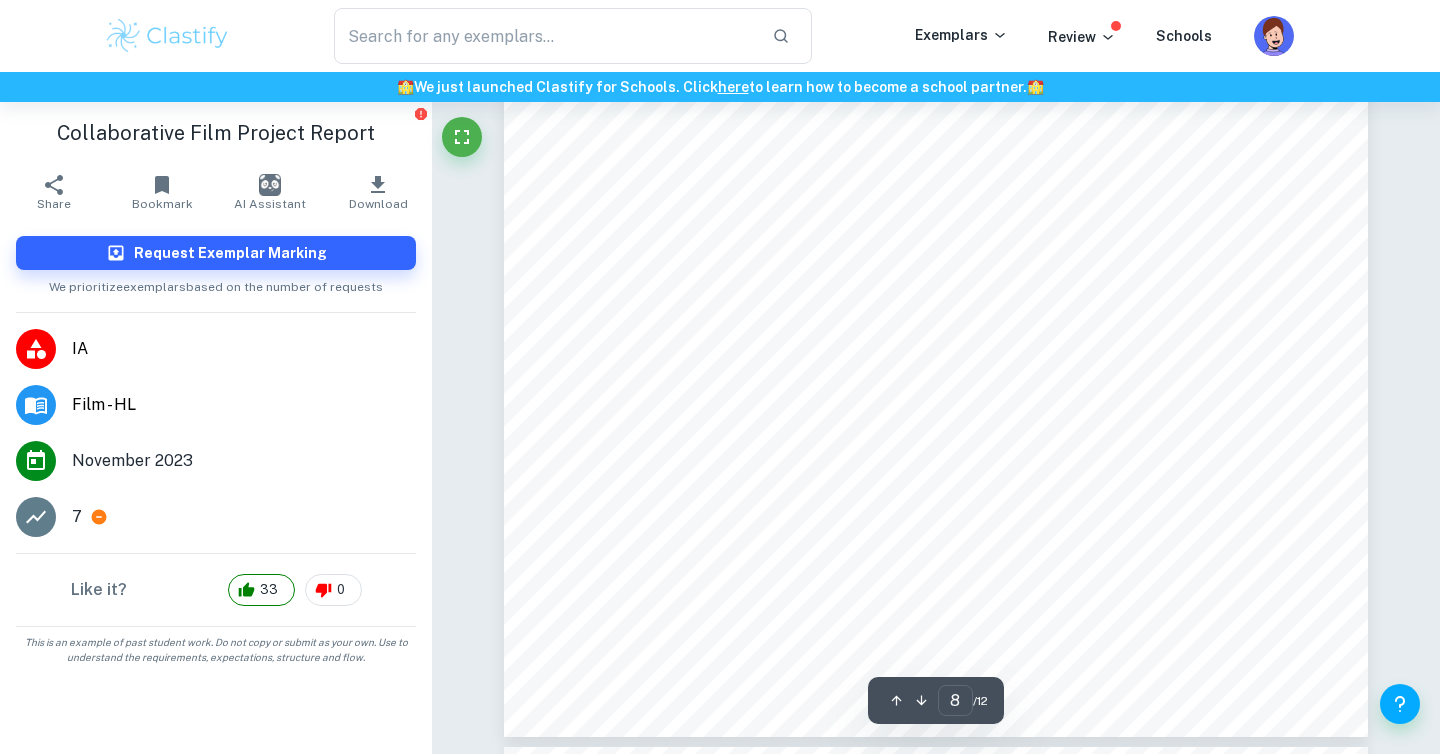 scroll, scrollTop: 9359, scrollLeft: 0, axis: vertical 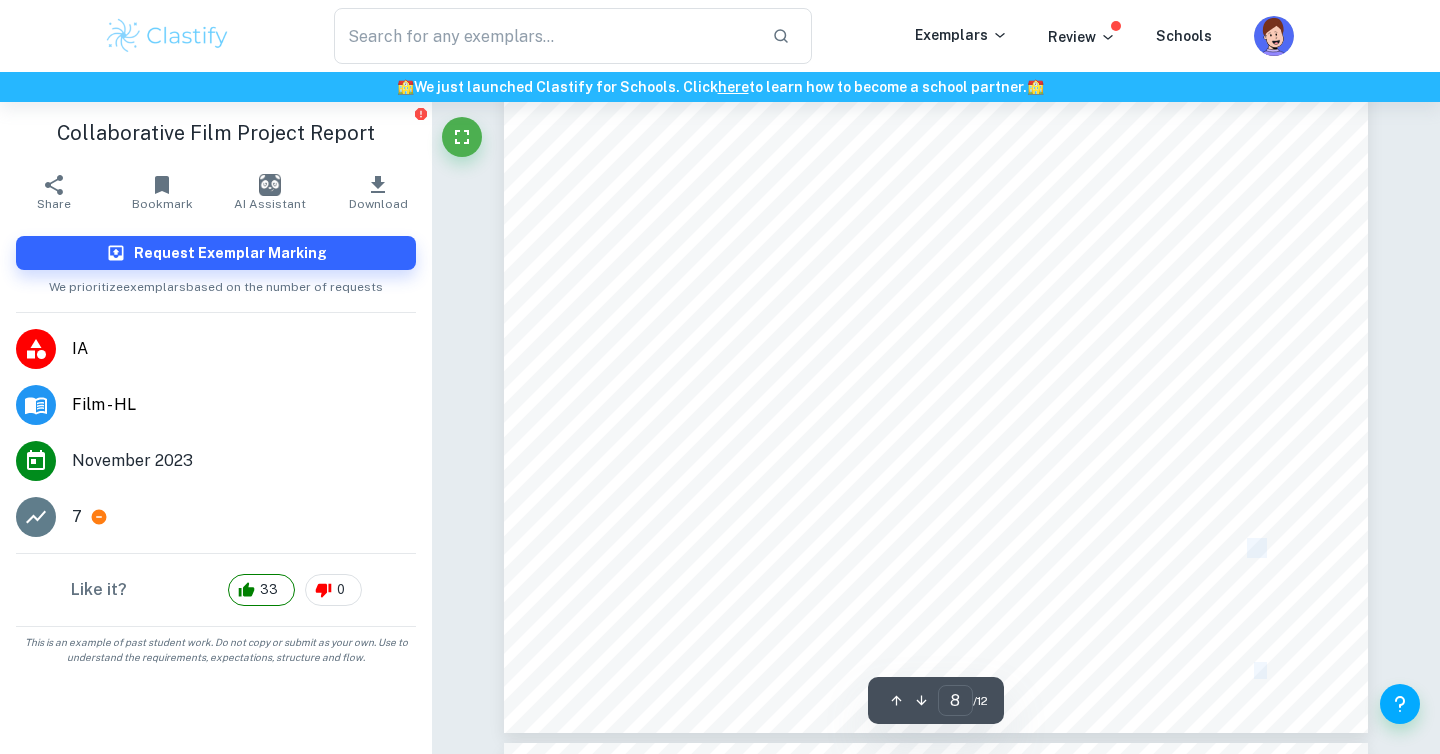 drag, startPoint x: 1250, startPoint y: 556, endPoint x: 835, endPoint y: 256, distance: 512.0791 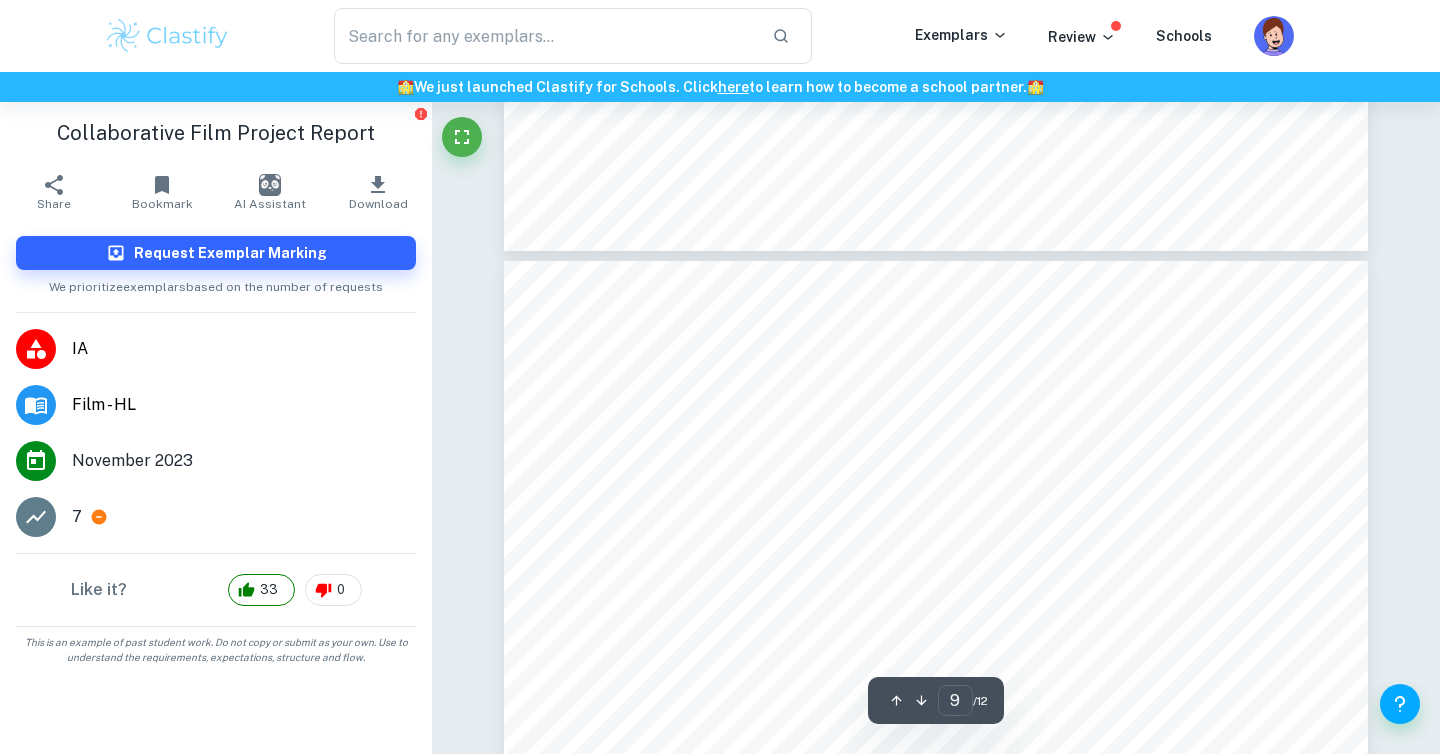 scroll, scrollTop: 9865, scrollLeft: 0, axis: vertical 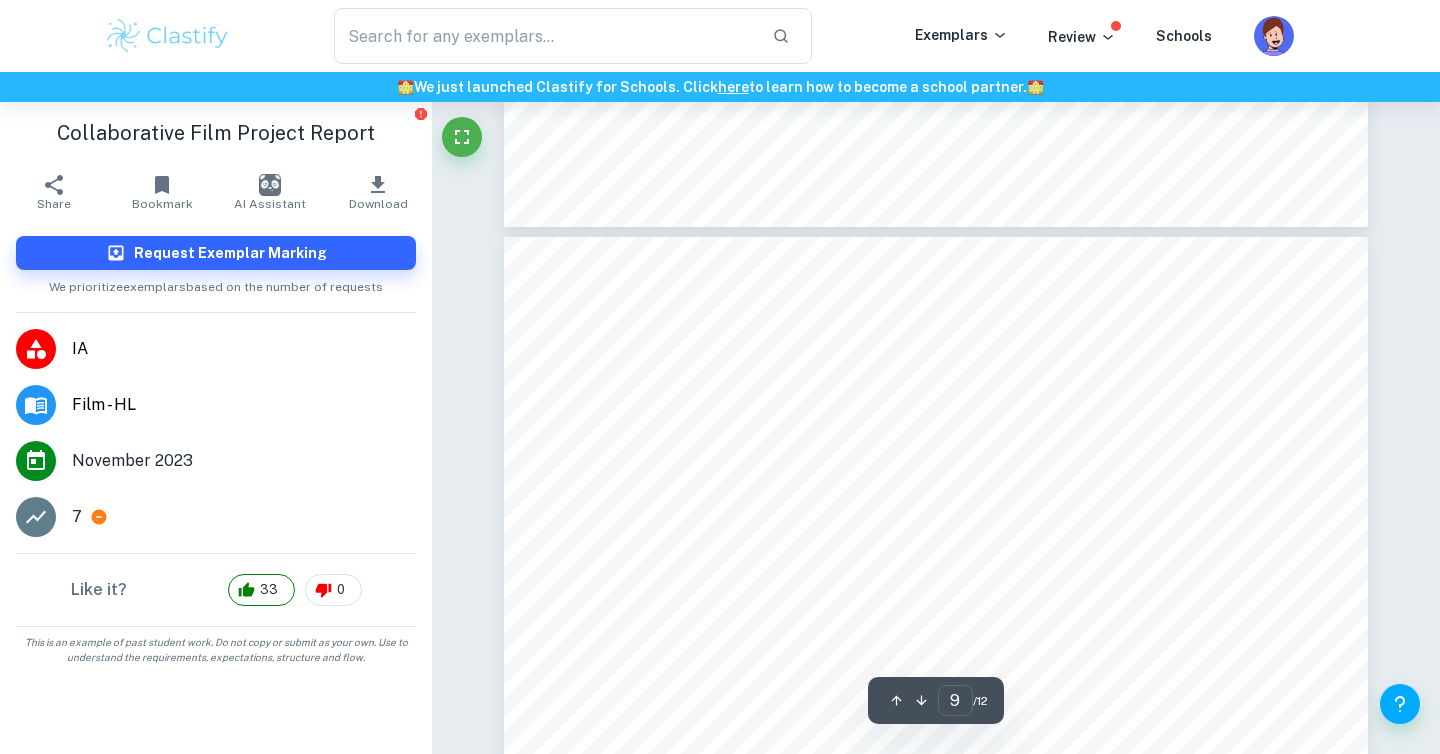 drag, startPoint x: 1148, startPoint y: 403, endPoint x: 1055, endPoint y: 295, distance: 142.52368 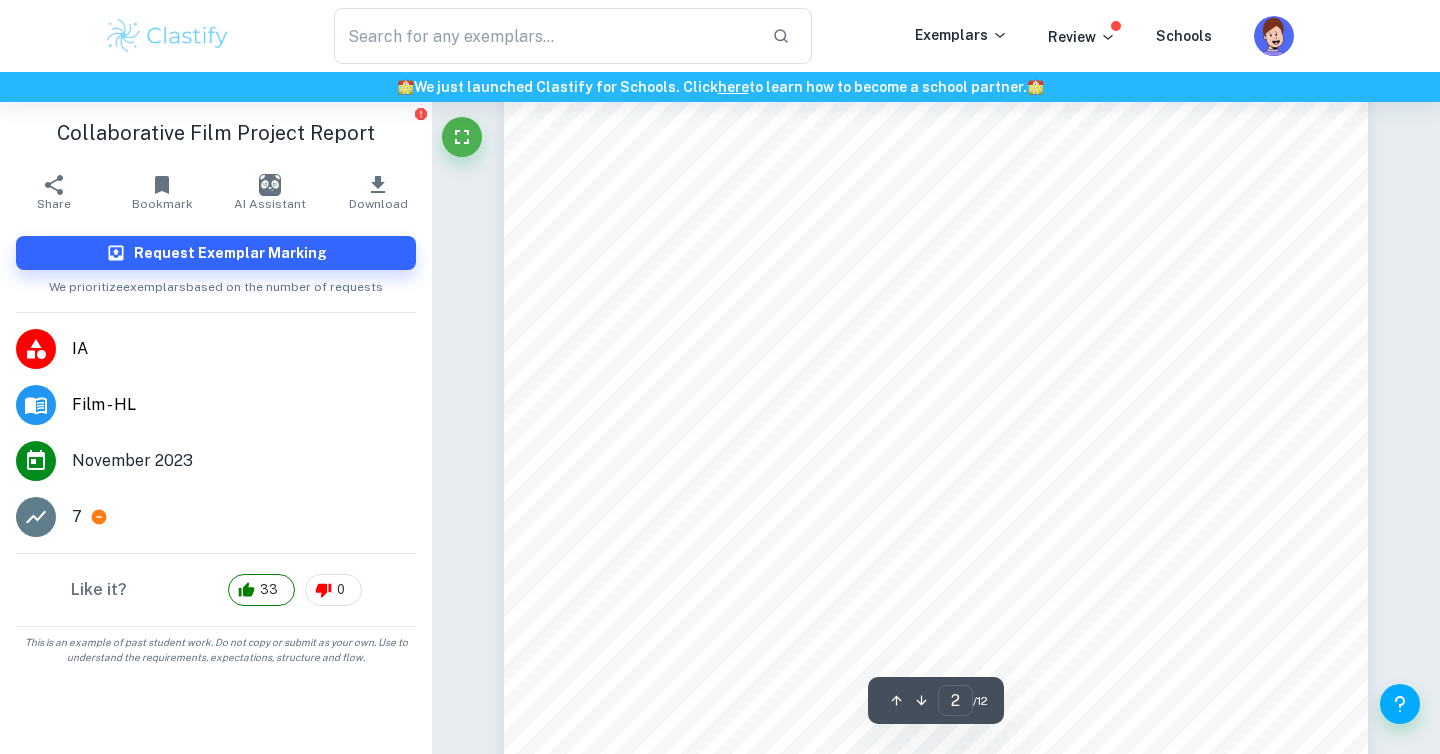 scroll, scrollTop: 1458, scrollLeft: 0, axis: vertical 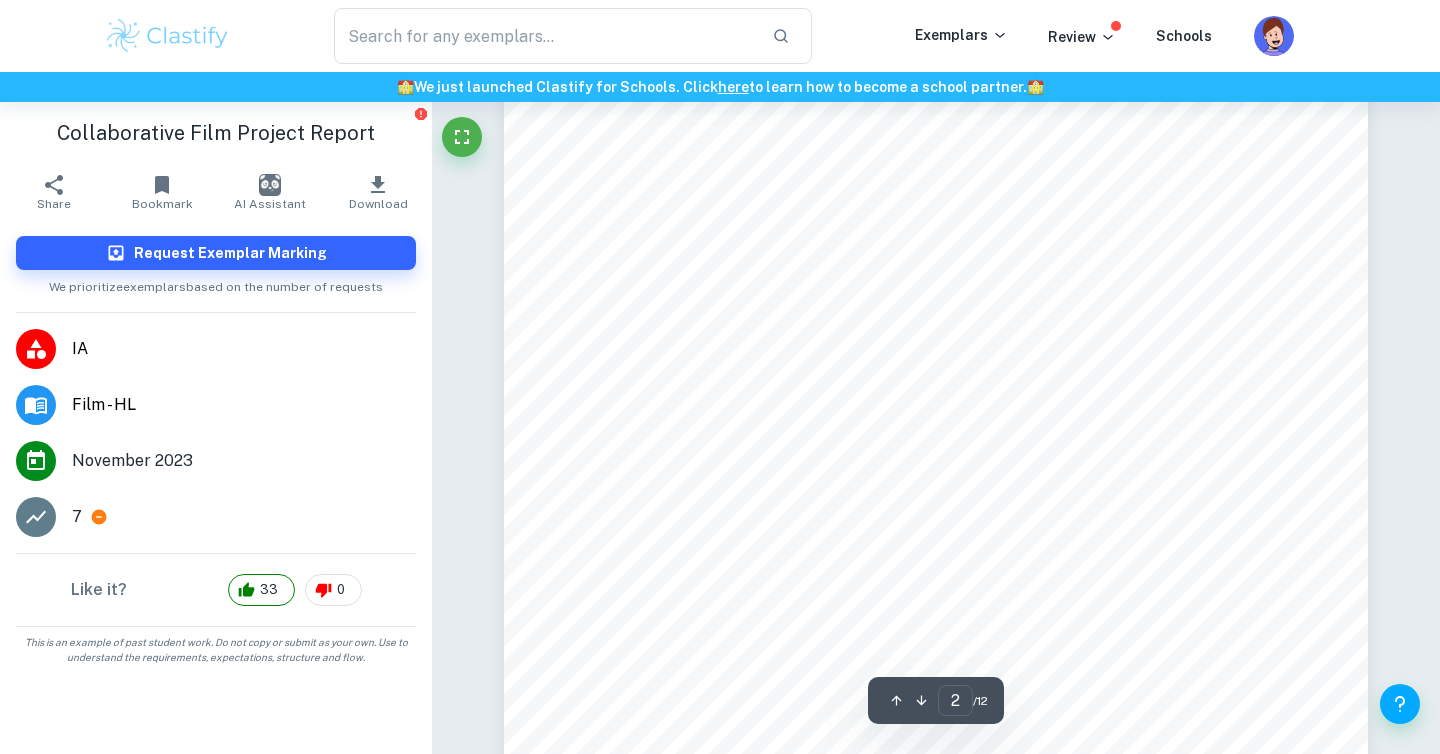 click on "ROLE AS A CINEMATOGRAPHER:" at bounding box center (748, 148) 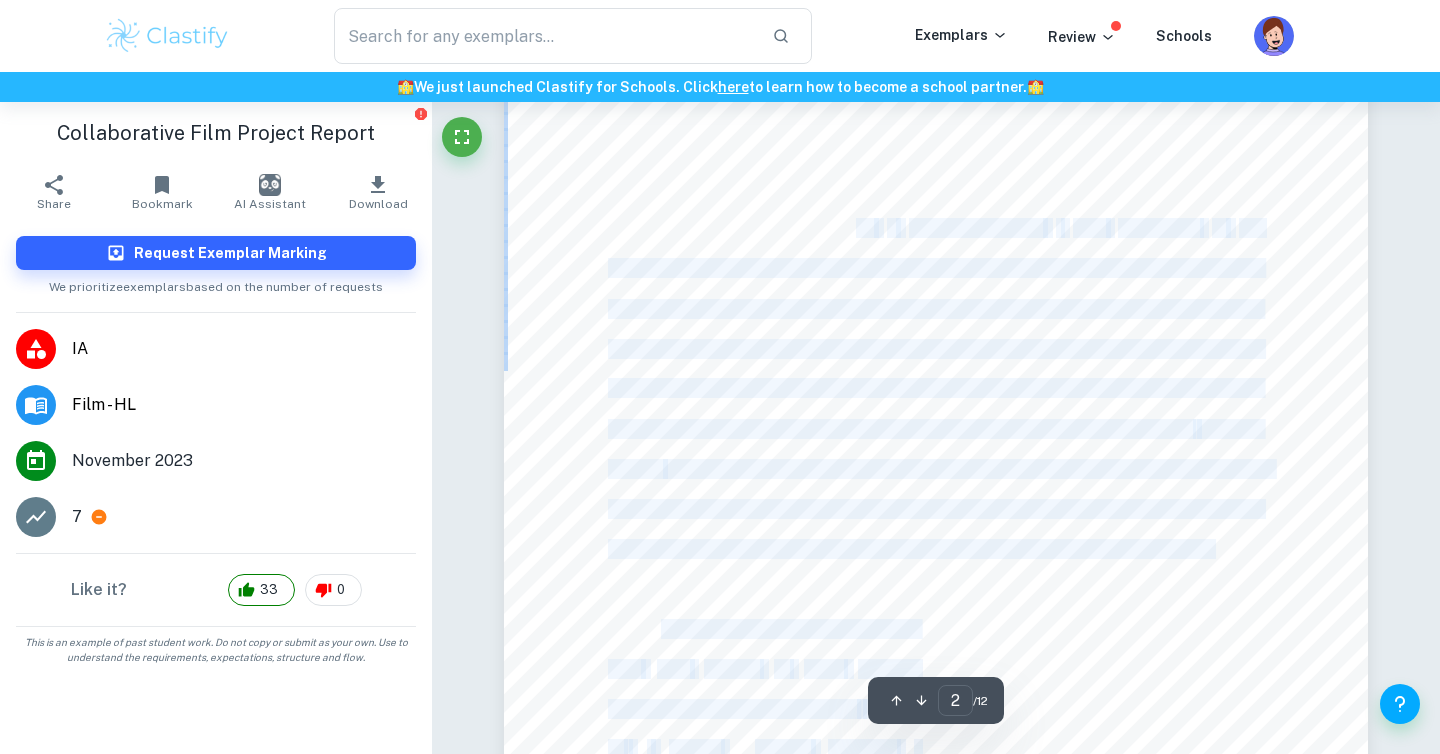 drag, startPoint x: 1151, startPoint y: 532, endPoint x: 840, endPoint y: 220, distance: 440.5281 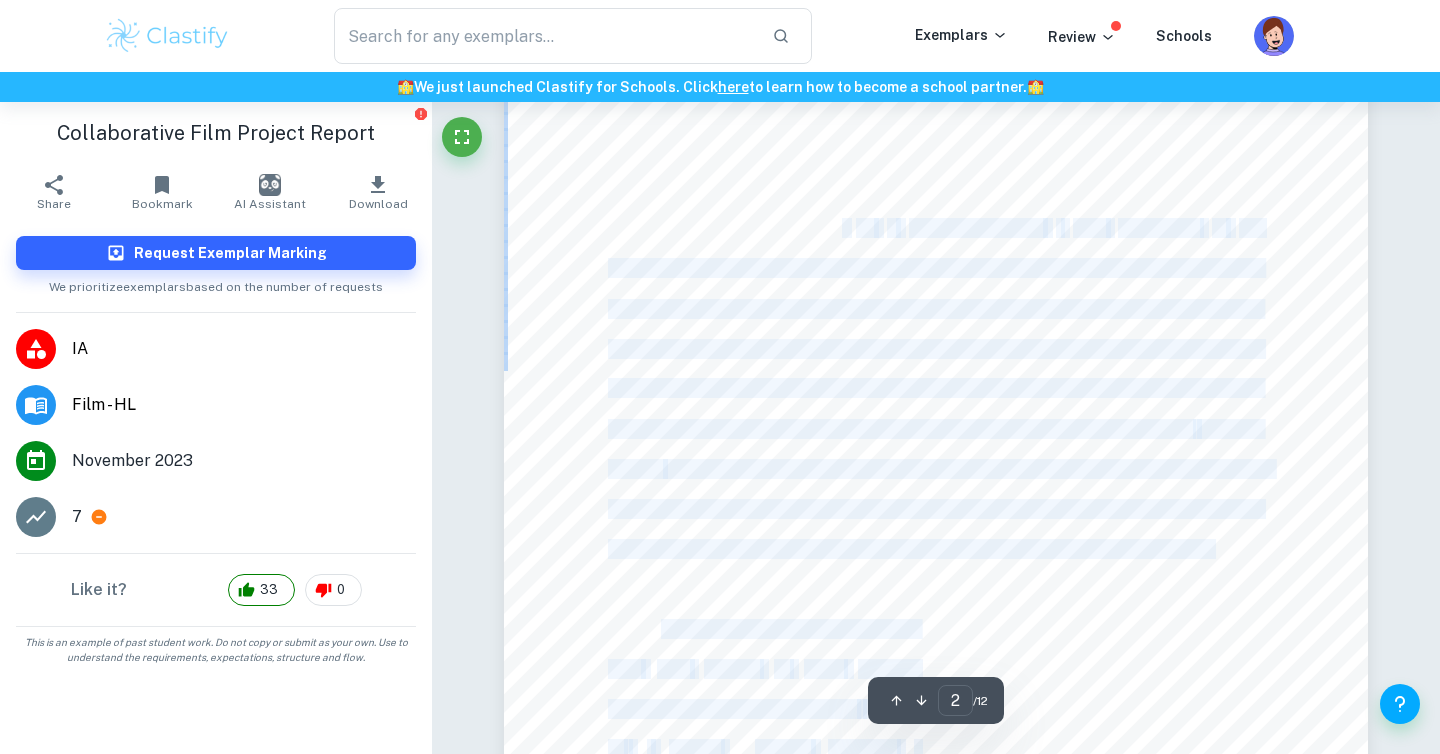 click on "role" at bounding box center [827, 228] 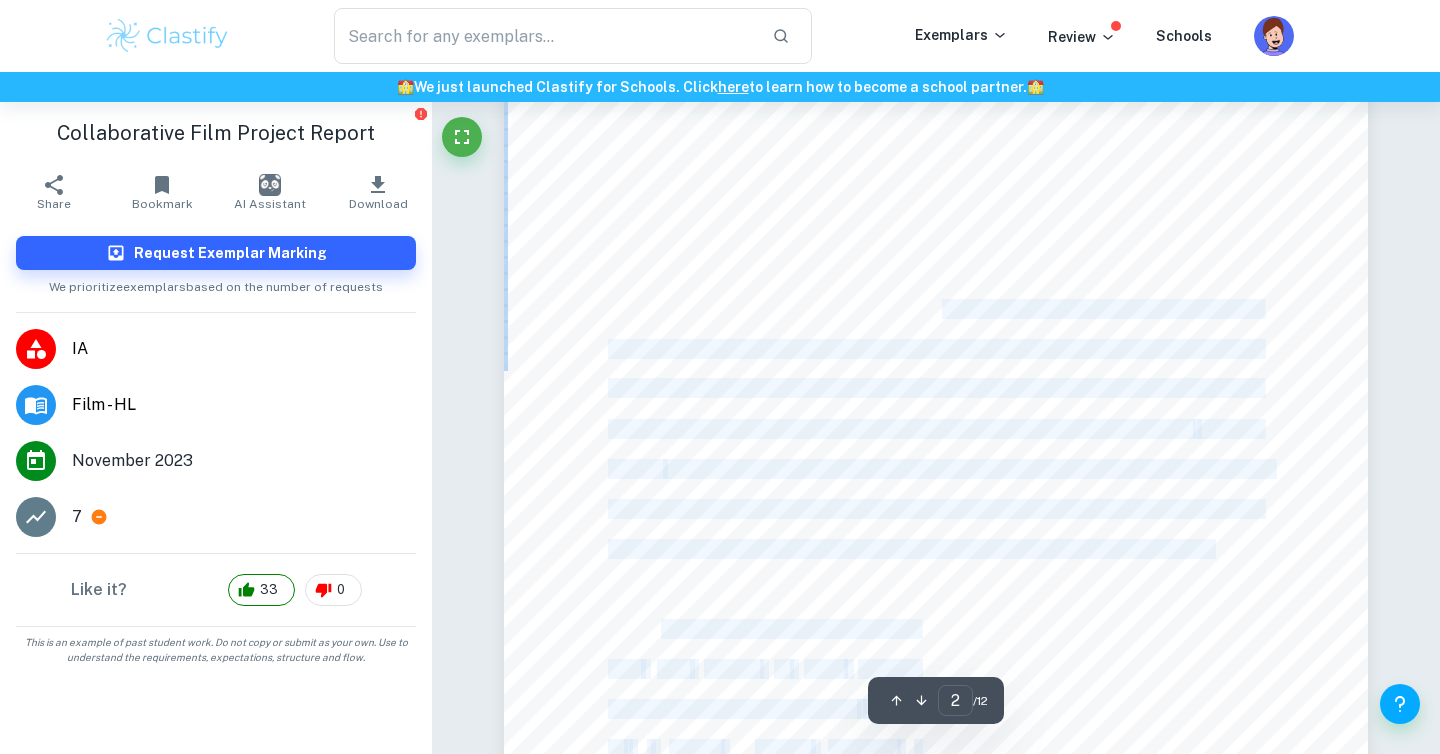 drag, startPoint x: 1206, startPoint y: 573, endPoint x: 943, endPoint y: 315, distance: 368.4196 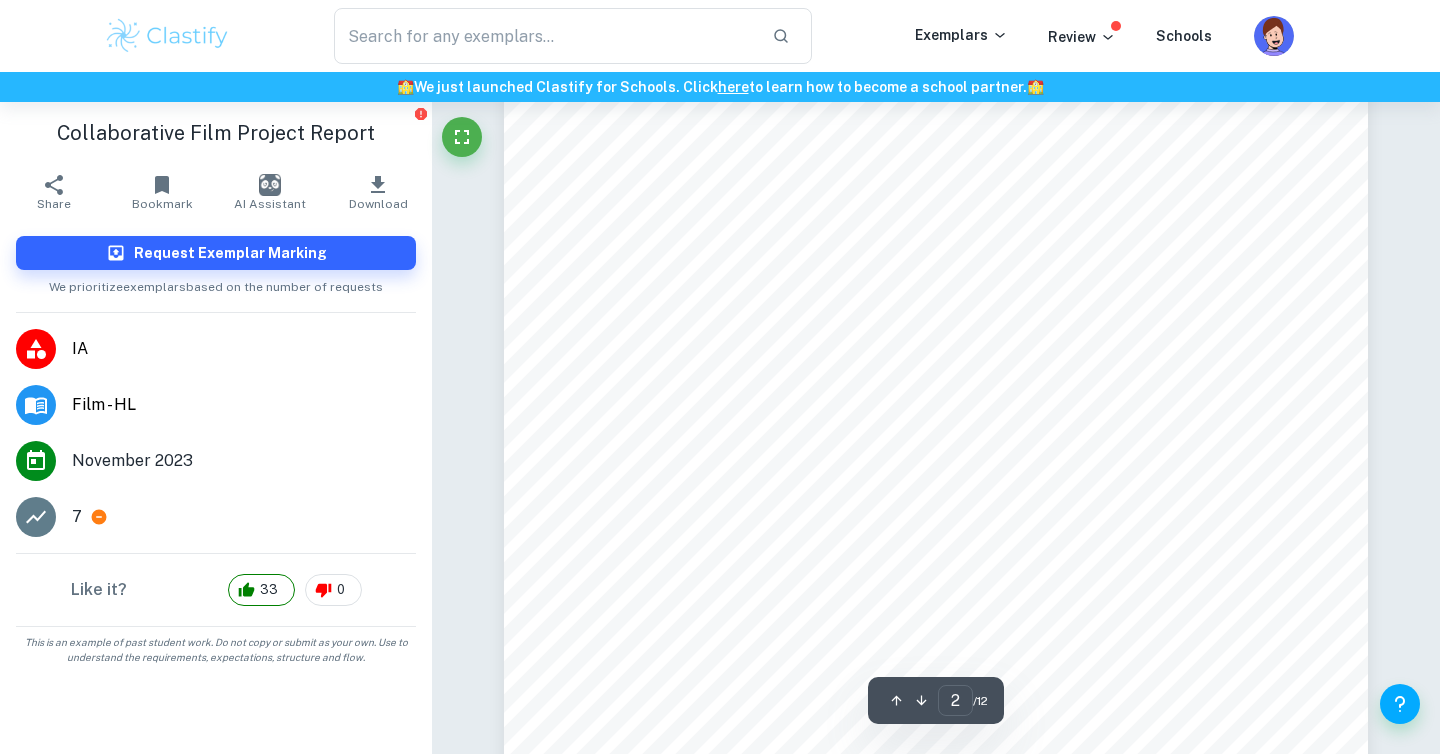 click on "formalist magical realist touches in the visual storytelling inspired by the film" at bounding box center (900, 429) 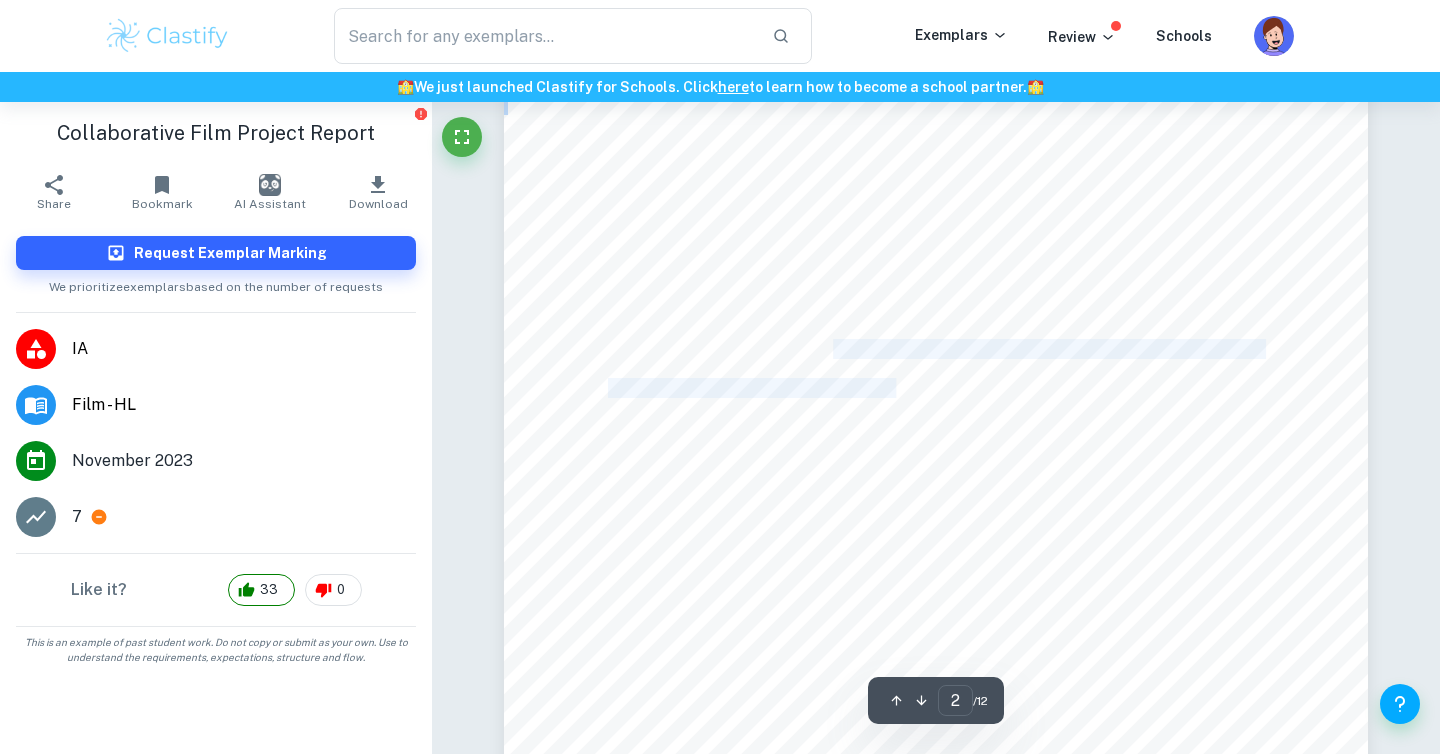drag, startPoint x: 835, startPoint y: 352, endPoint x: 892, endPoint y: 386, distance: 66.37017 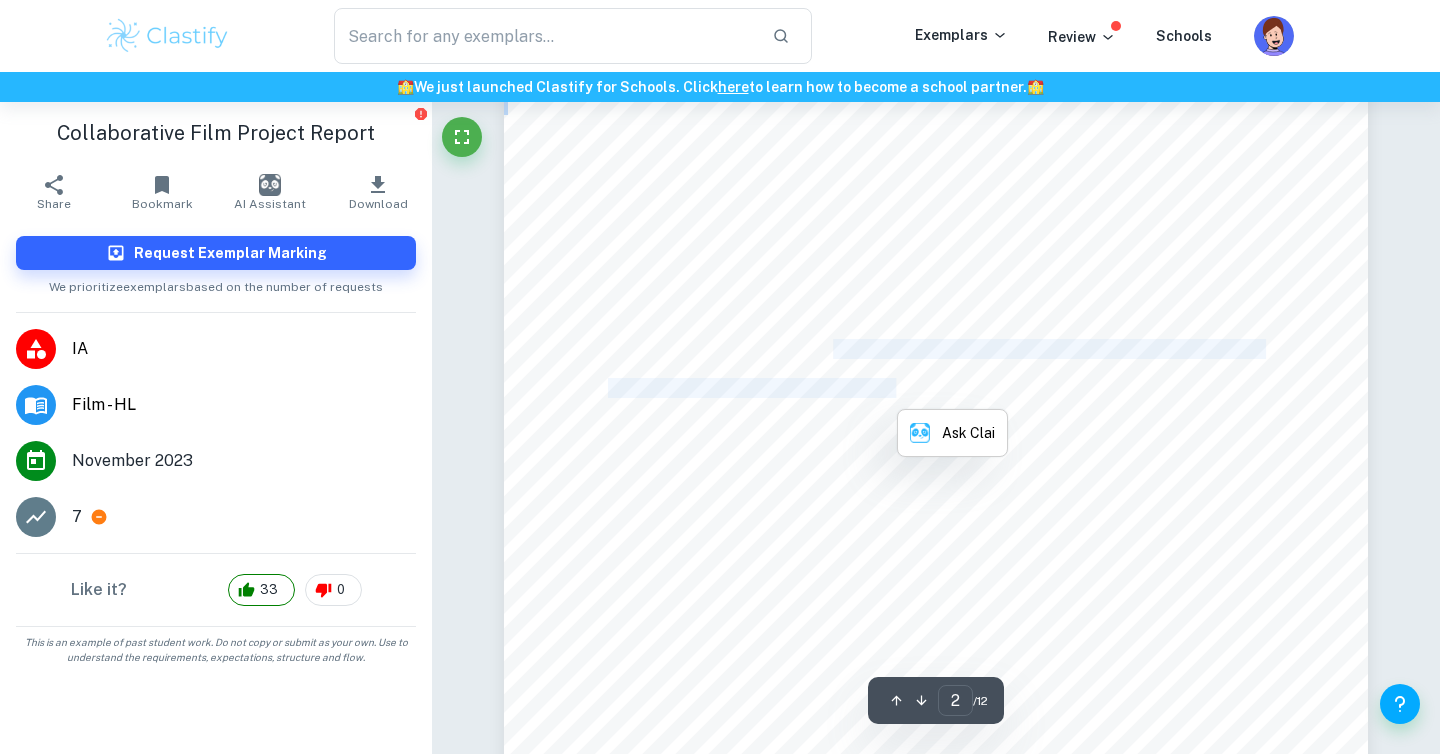 click on "the slow and dramatic tone and atmosphere of this coming-of-age film. Realism with" at bounding box center [934, 388] 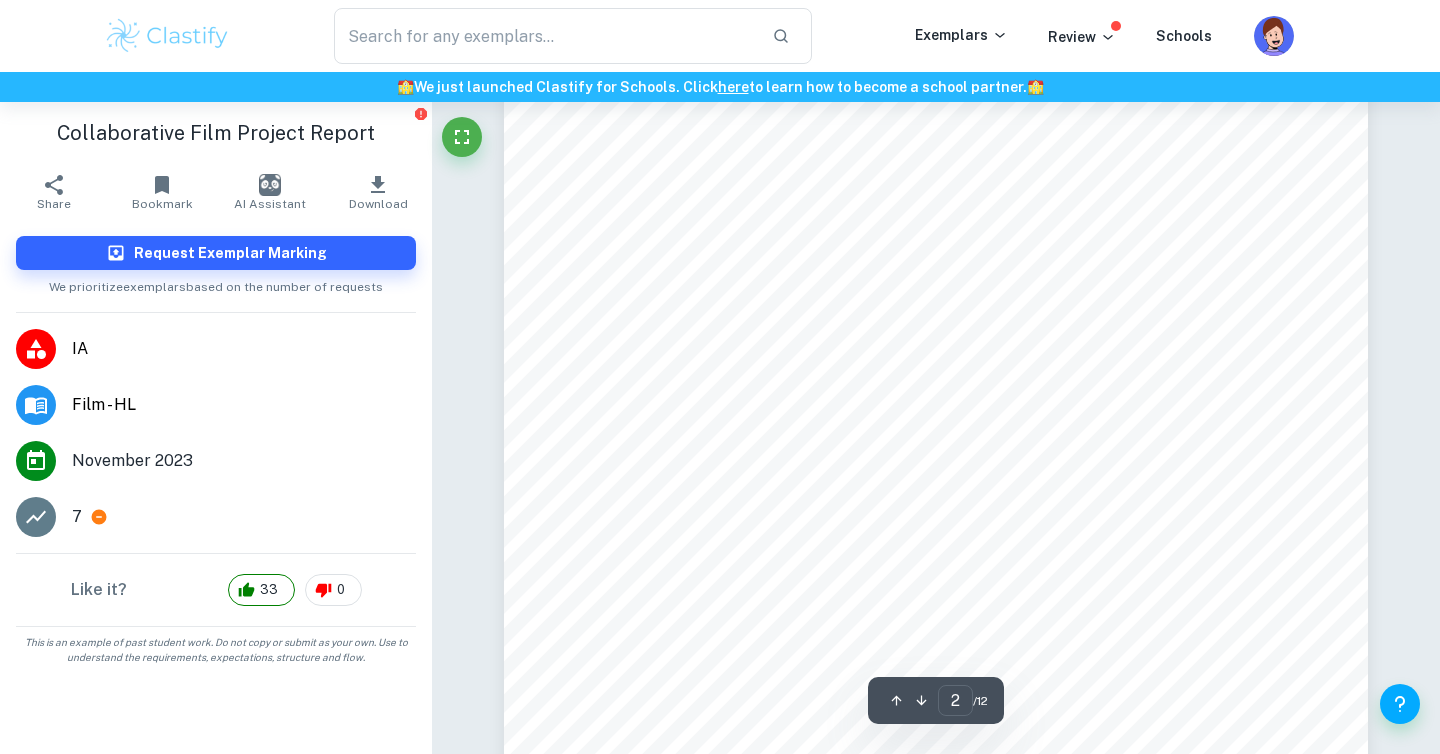click on "ROLE AS A CINEMATOGRAPHER: To   complete   my   role   as   a   cinematographer,   I   took   advantage   of   my experience as such, which I have gained after several short films in which I assumed the same role. I used the techniques and visual style that I have developed over time, related to lighting, composition, and angles, which were useful to accentuate the slow and dramatic tone and atmosphere of this coming-of-age film. Realism with formalist magical realist touches in the visual storytelling inspired by the film   <[PERSON_NAME]= (2001),   directed by [PERSON_NAME] and cinematography by [PERSON_NAME], was essential to fulfill my aims as a cinematographer to enhance emotional depth, balance realism and surrealism, and highlight character growth, among others. To achieve this, I first created a shot   plan   (Figure   1)   while   location scouting, based on the storyline   (Figure 2) .   I   scoted   various   locations   I considered   ideal for filming, and with 3" at bounding box center (936, 644) 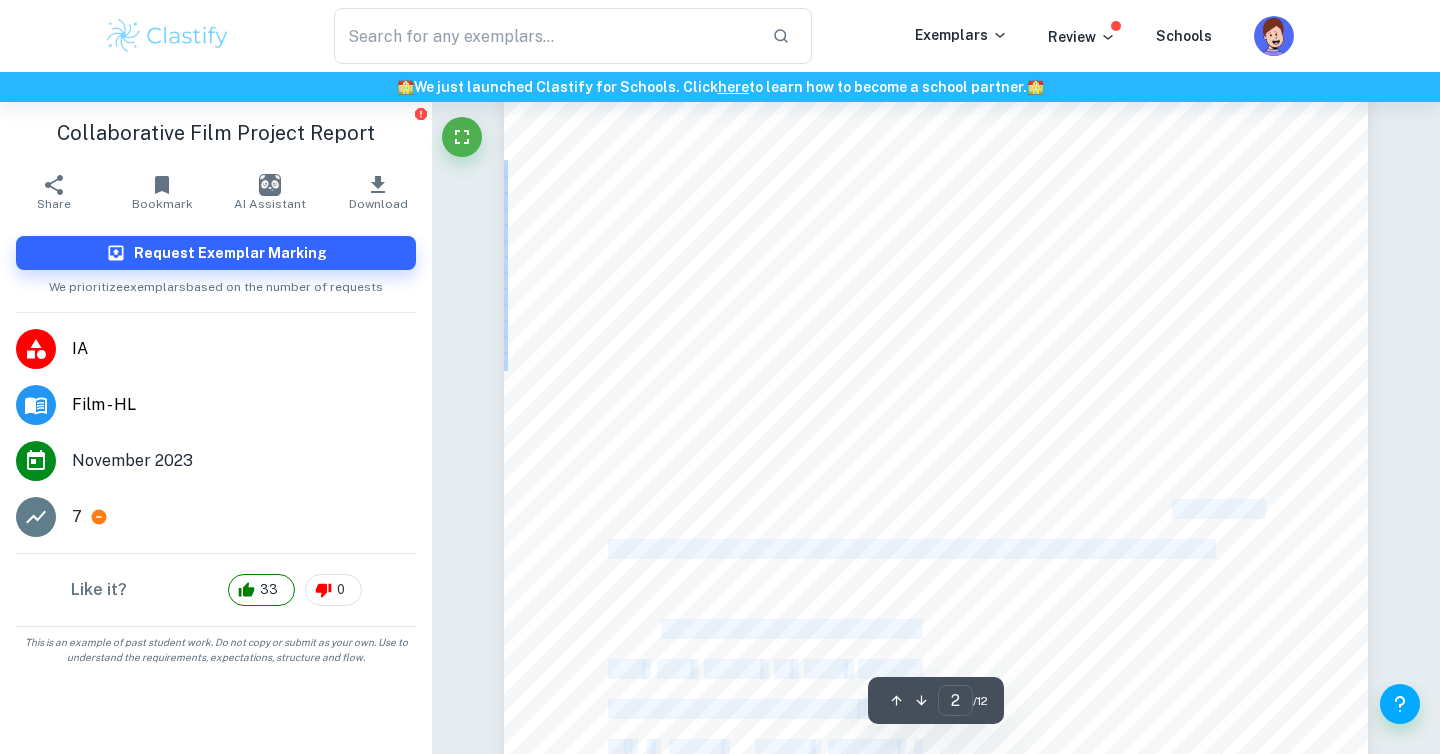 drag, startPoint x: 1175, startPoint y: 515, endPoint x: 1071, endPoint y: 403, distance: 152.83978 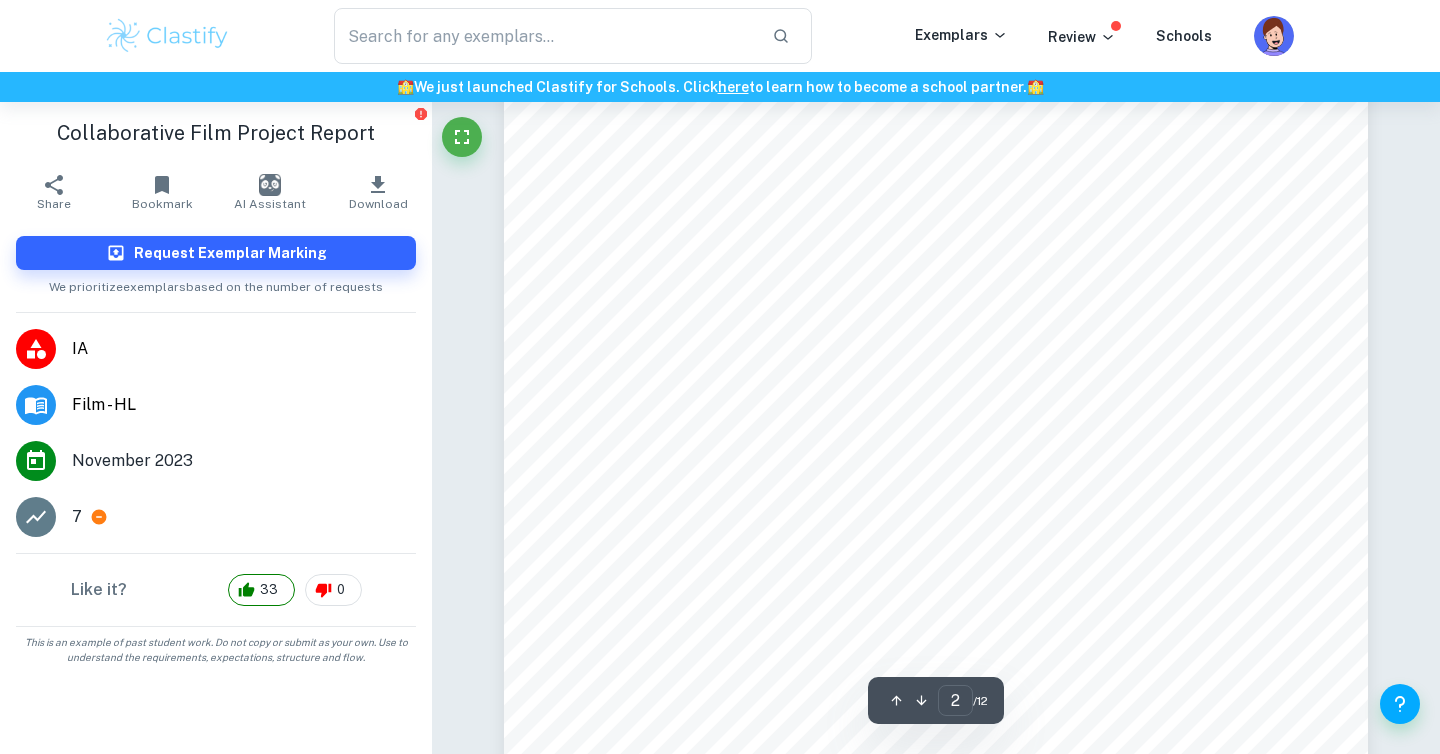 scroll, scrollTop: 1773, scrollLeft: 0, axis: vertical 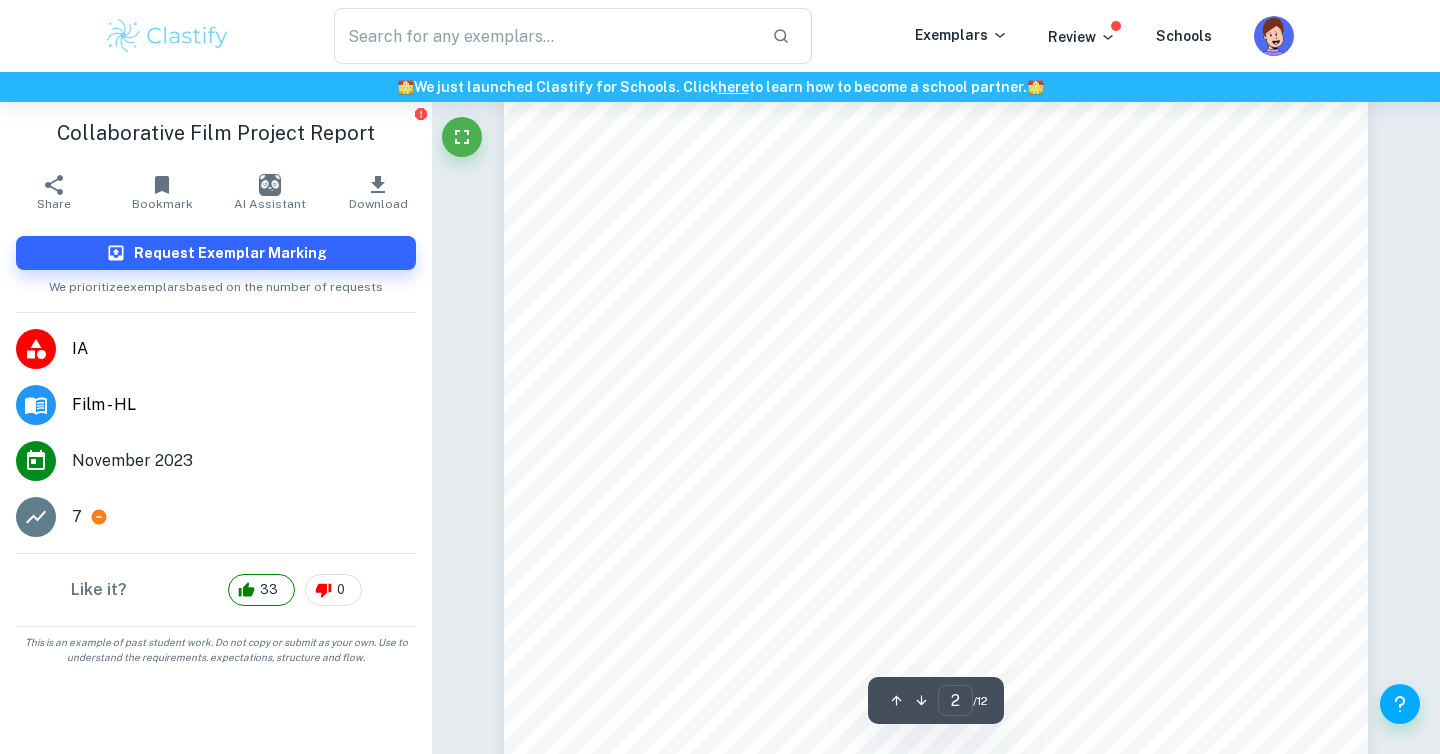 click on "To achieve this, I first created a" at bounding box center (789, 314) 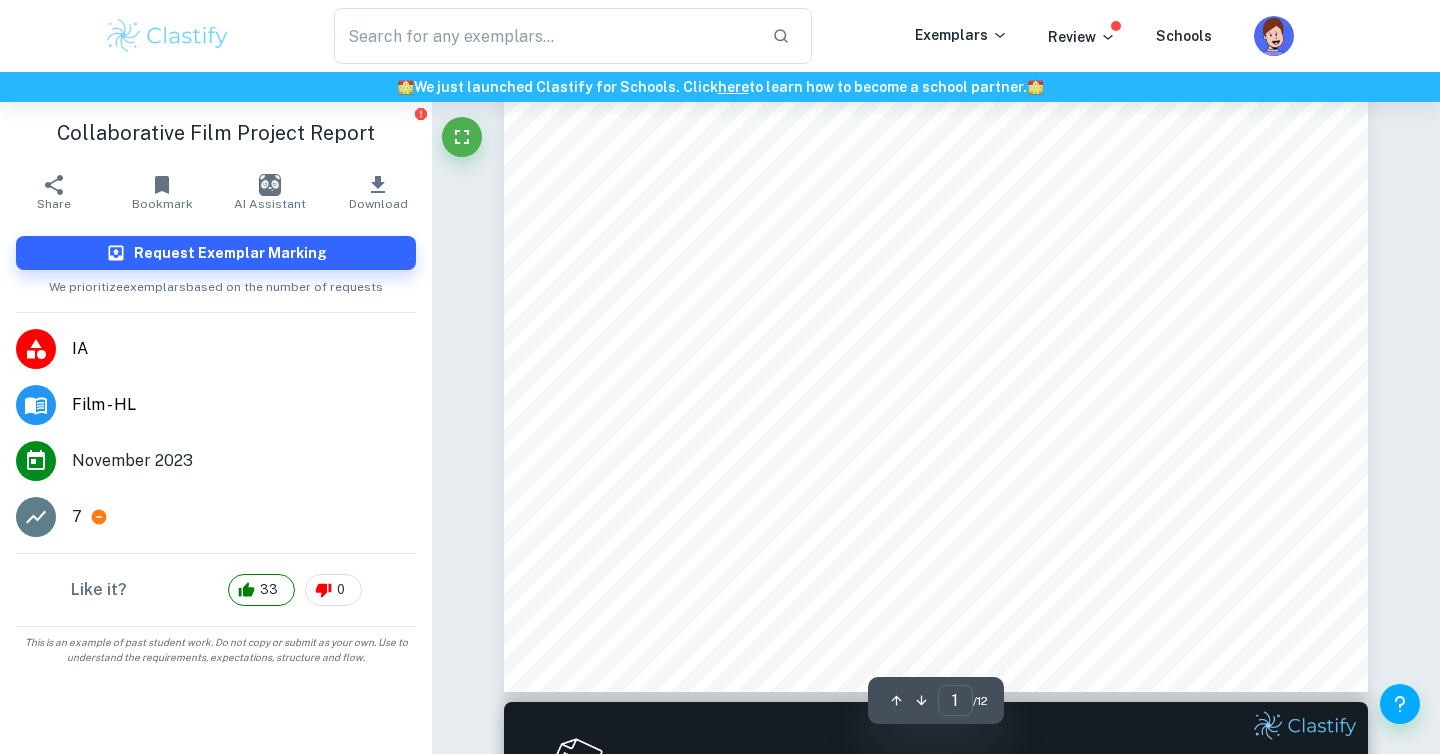 scroll, scrollTop: 638, scrollLeft: 0, axis: vertical 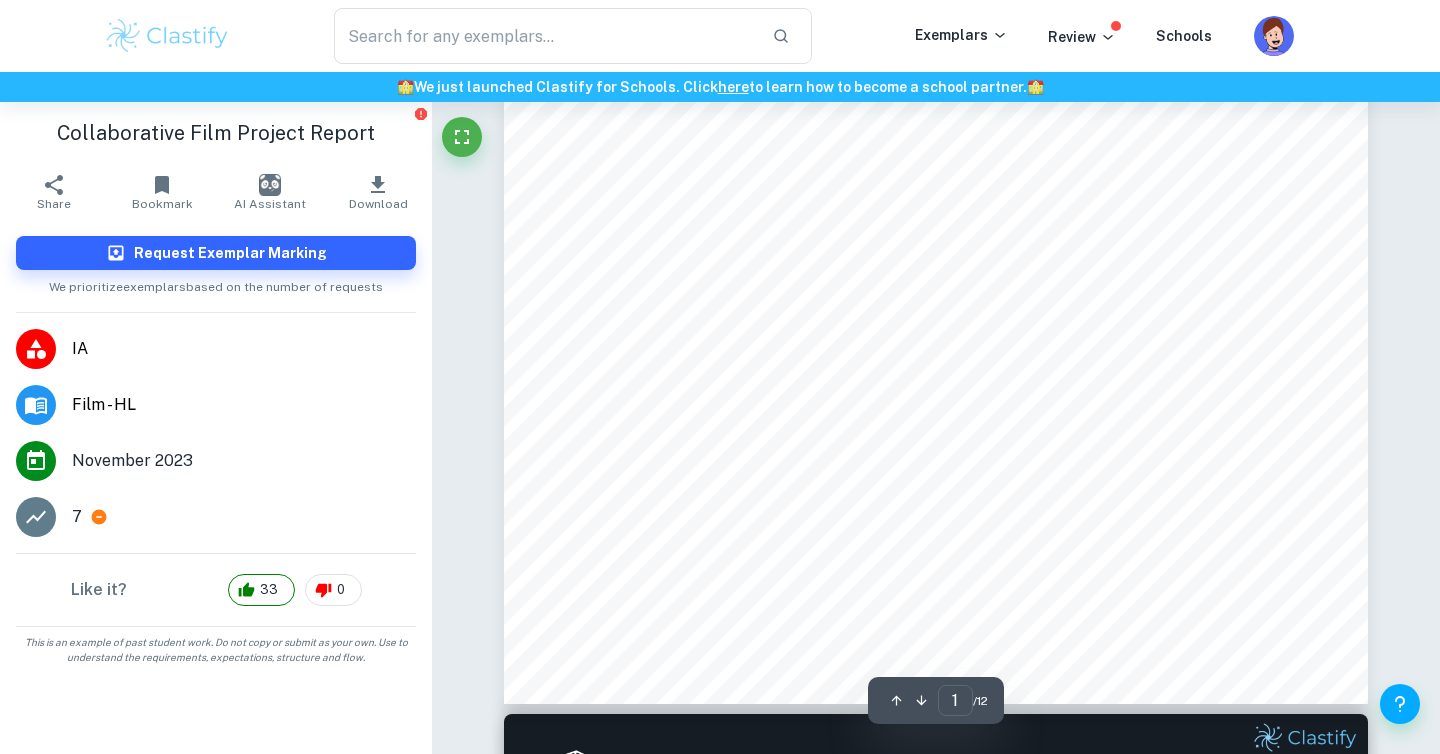 click on "Film Title: DRAWN TOGETHER Logline: Arriving in a foreign land, a girl's discovery of a dinosaur sketch she made as a child leads to an unexpected friendship. Through a reawakened passion for art, she embarks on a journey of self-discovery. Film Production Role: CINEMATOGRAPHER Word Count: 2000 Table of Contents: ROLE AS A CINEMATOGRAPHER:.......................................................................................3 COLLABORATIVE WORK:..................................................................................................... 7 INTENTIONS:.....................................................................................................................7 PRE-PRODUCTION:..........................................................................................................8 PRODUCTION:.................................................................................................................. 9 2" at bounding box center [936, 94] 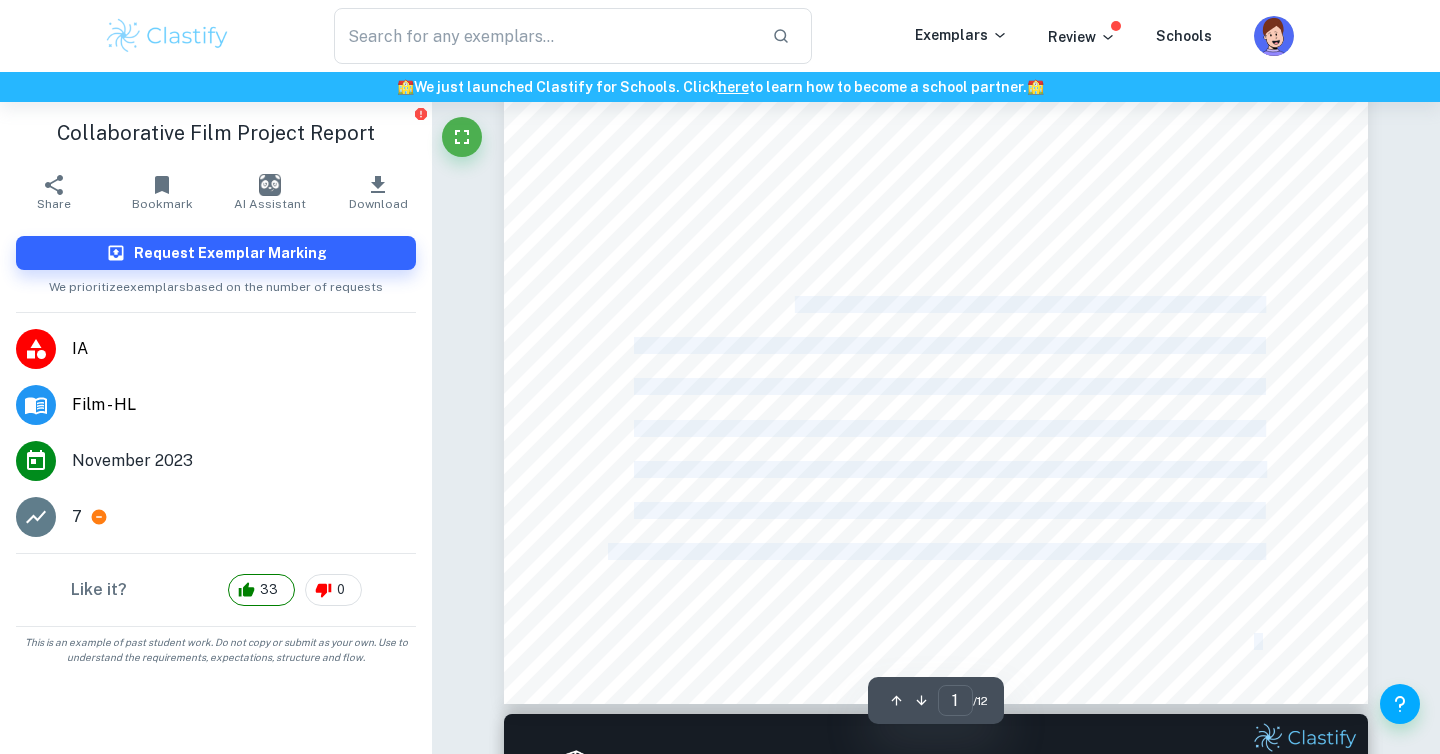 drag, startPoint x: 796, startPoint y: 303, endPoint x: 712, endPoint y: 252, distance: 98.270035 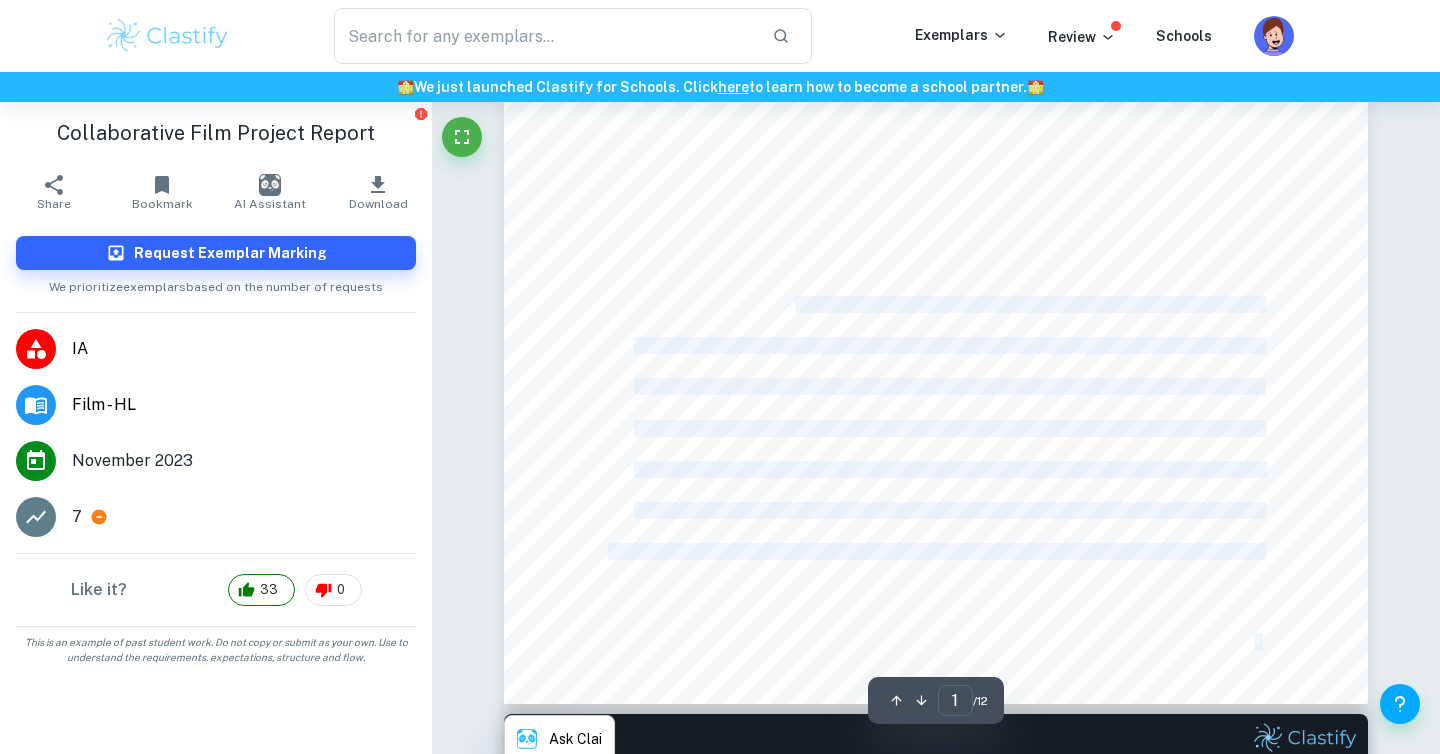 click on "Film Title: DRAWN TOGETHER Logline: Arriving in a foreign land, a girl's discovery of a dinosaur sketch she made as a child leads to an unexpected friendship. Through a reawakened passion for art, she embarks on a journey of self-discovery. Film Production Role: CINEMATOGRAPHER Word Count: 2000 Table of Contents: ROLE AS A CINEMATOGRAPHER:.......................................................................................3 COLLABORATIVE WORK:..................................................................................................... 7 INTENTIONS:.....................................................................................................................7 PRE-PRODUCTION:..........................................................................................................8 PRODUCTION:.................................................................................................................. 9 2" at bounding box center (936, 94) 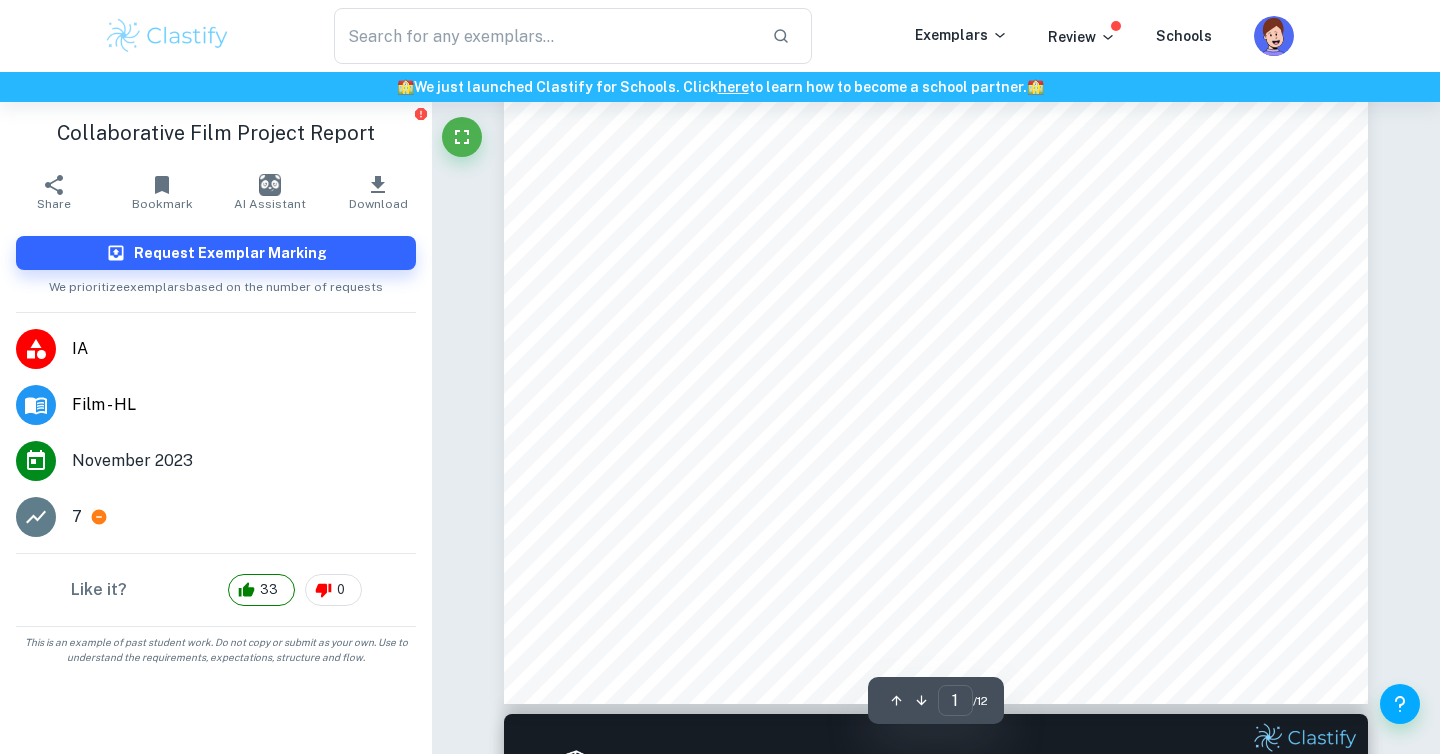 click on "Film Title: DRAWN TOGETHER Logline: Arriving in a foreign land, a girl's discovery of a dinosaur sketch she made as a child leads to an unexpected friendship. Through a reawakened passion for art, she embarks on a journey of self-discovery. Film Production Role: CINEMATOGRAPHER Word Count: 2000 Table of Contents: ROLE AS A CINEMATOGRAPHER:.......................................................................................3 COLLABORATIVE WORK:..................................................................................................... 7 INTENTIONS:.....................................................................................................................7 PRE-PRODUCTION:..........................................................................................................8 PRODUCTION:.................................................................................................................. 9 2" at bounding box center (936, 94) 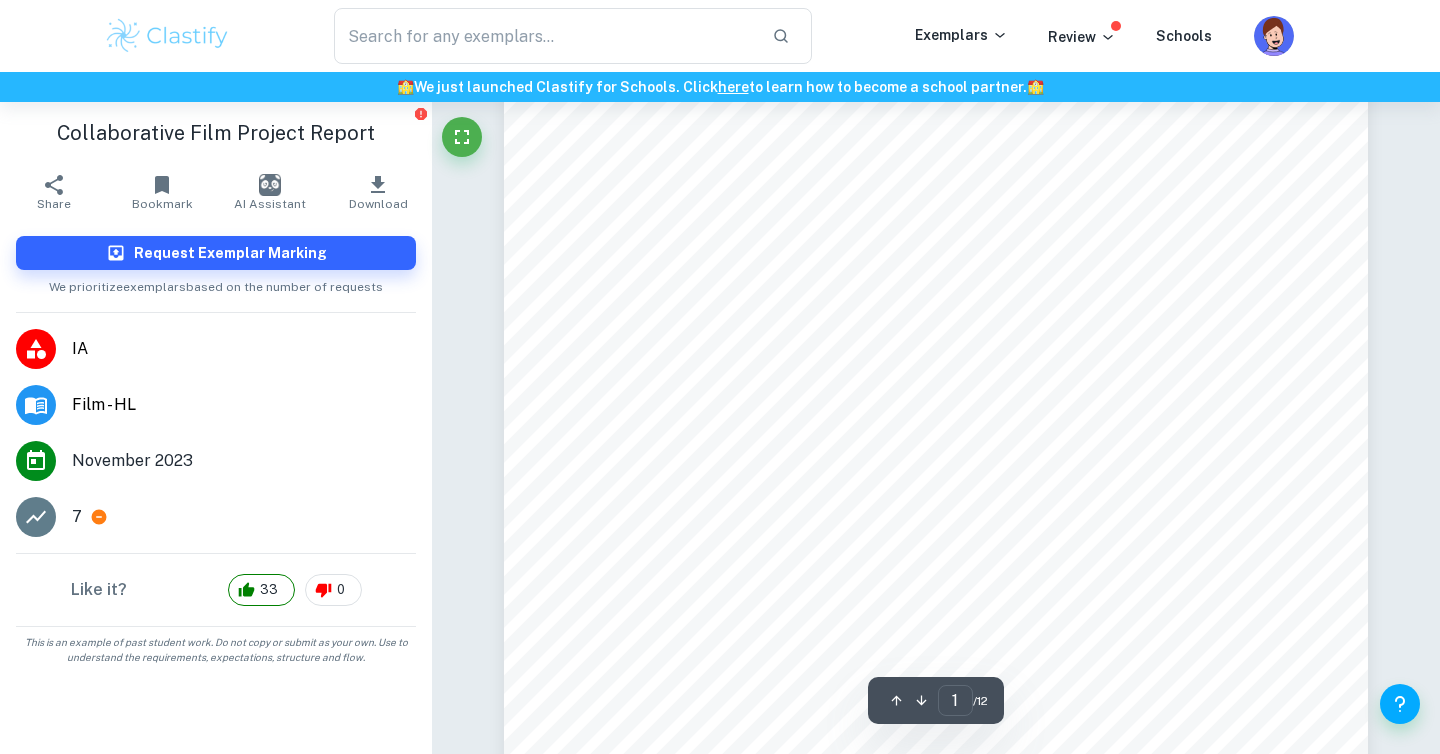 scroll, scrollTop: 737, scrollLeft: 0, axis: vertical 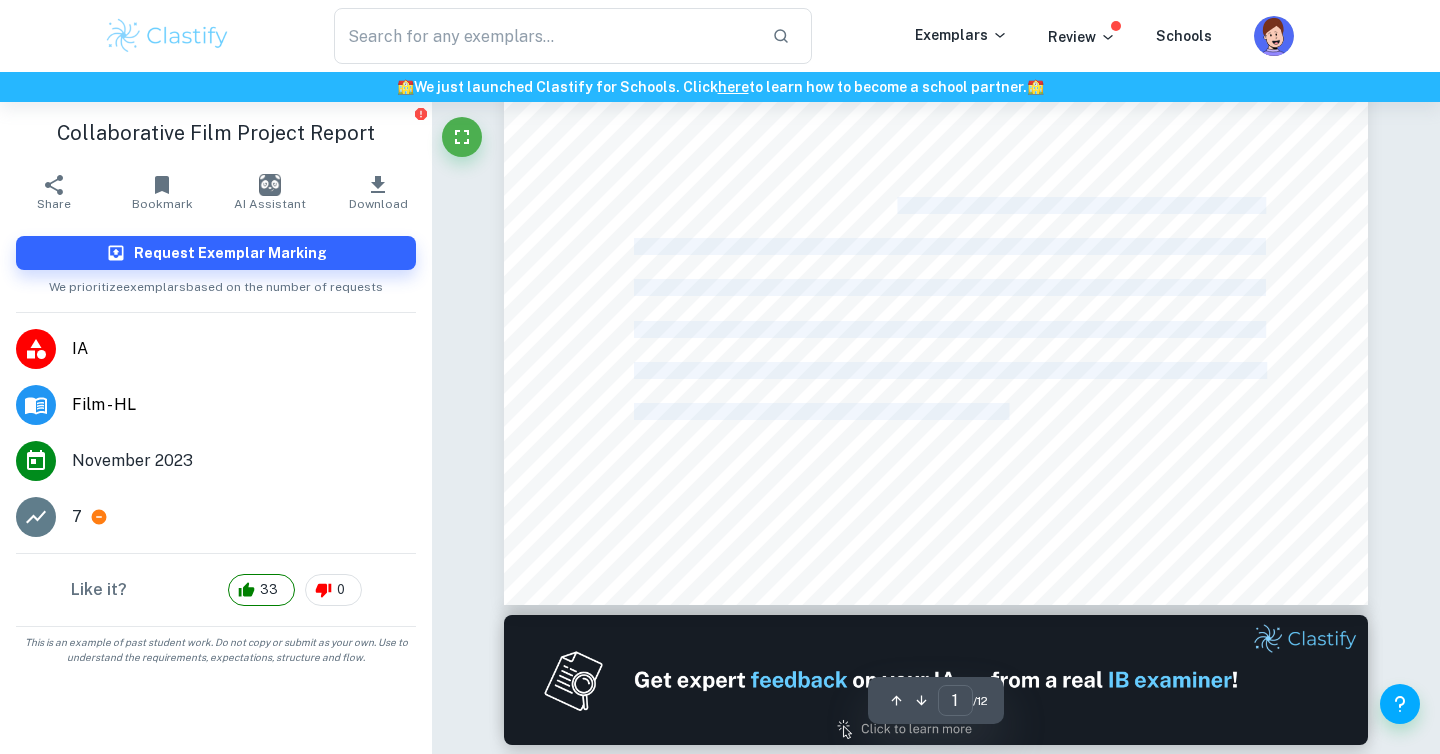 drag, startPoint x: 1011, startPoint y: 407, endPoint x: 898, endPoint y: 204, distance: 232.33167 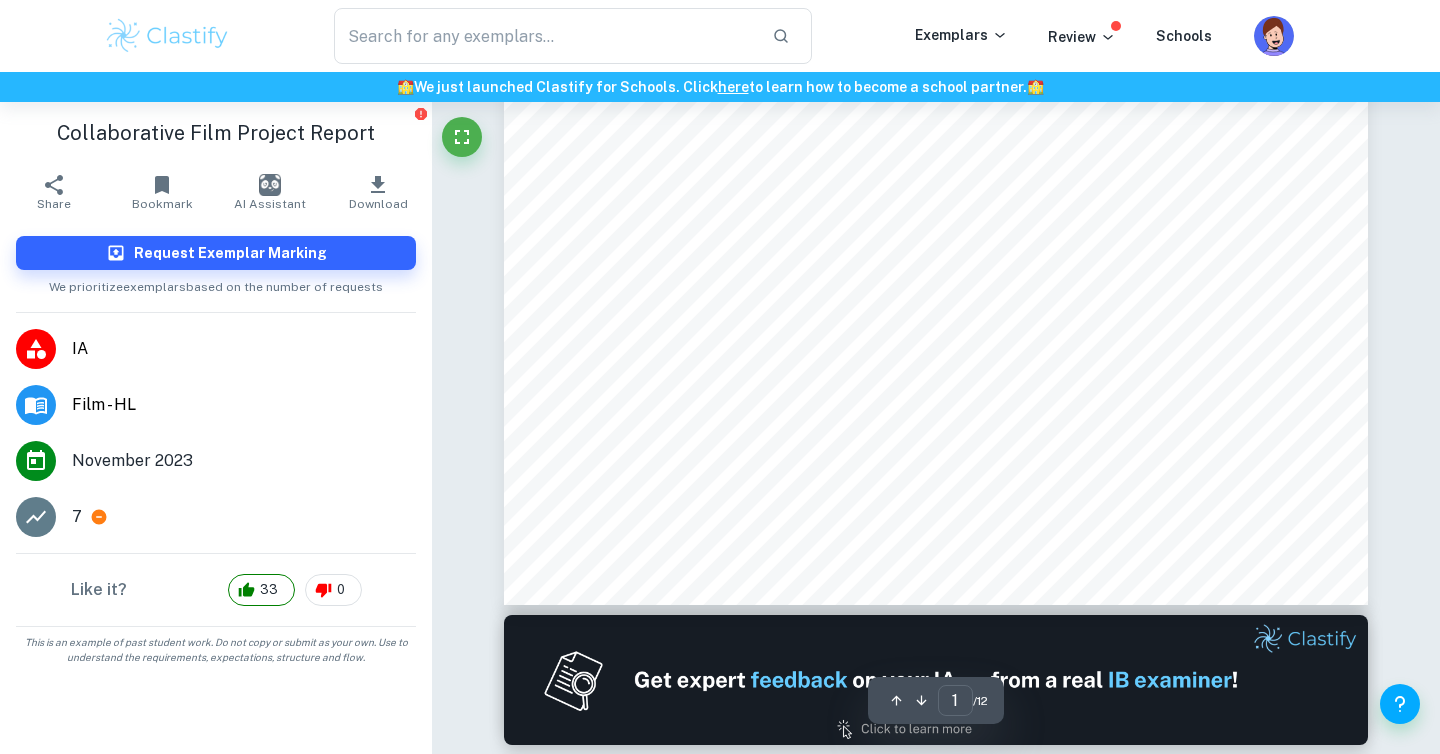 click on "Film Title: DRAWN TOGETHER Logline: Arriving in a foreign land, a girl's discovery of a dinosaur sketch she made as a child leads to an unexpected friendship. Through a reawakened passion for art, she embarks on a journey of self-discovery. Film Production Role: CINEMATOGRAPHER Word Count: 2000 Table of Contents: ROLE AS A CINEMATOGRAPHER:.......................................................................................3 COLLABORATIVE WORK:..................................................................................................... 7 INTENTIONS:.....................................................................................................................7 PRE-PRODUCTION:..........................................................................................................8 PRODUCTION:.................................................................................................................. 9 2" at bounding box center [936, -5] 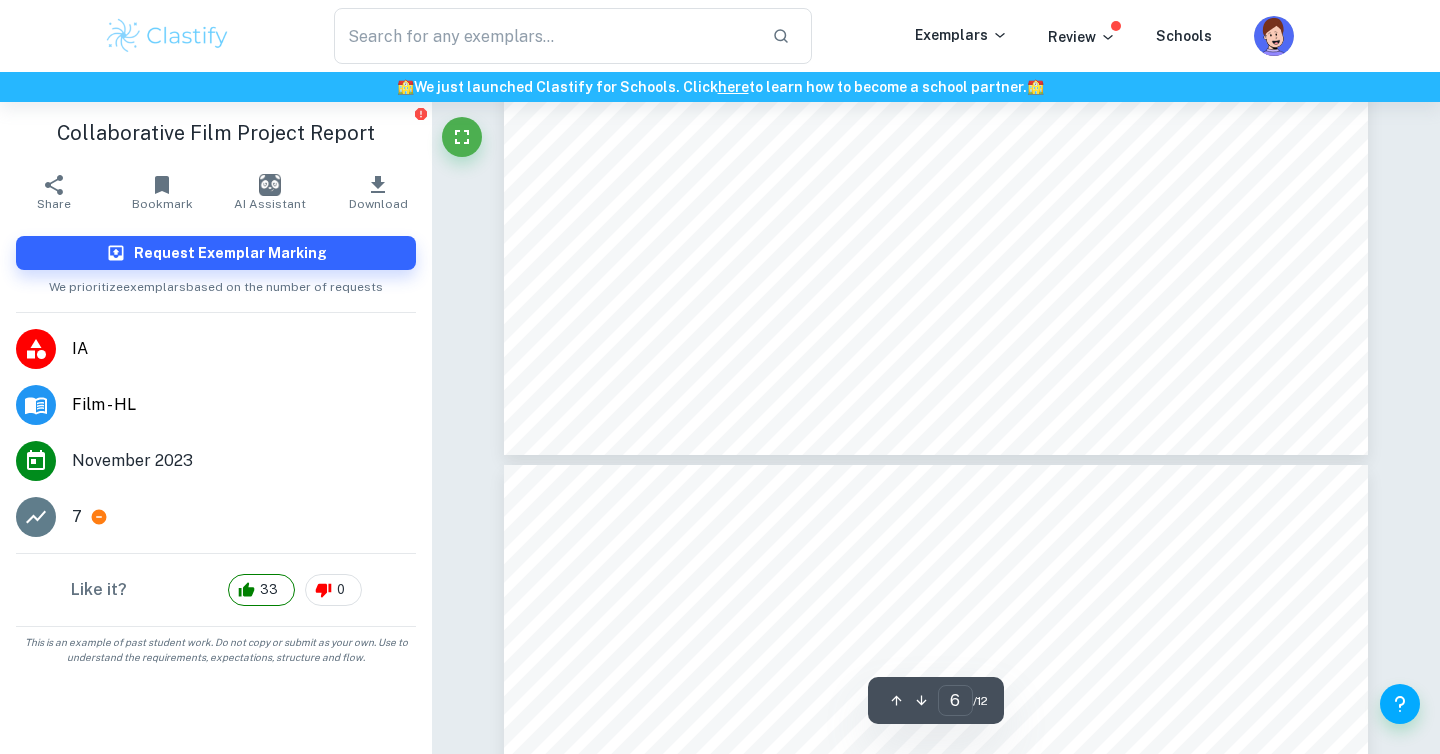 scroll, scrollTop: 6754, scrollLeft: 0, axis: vertical 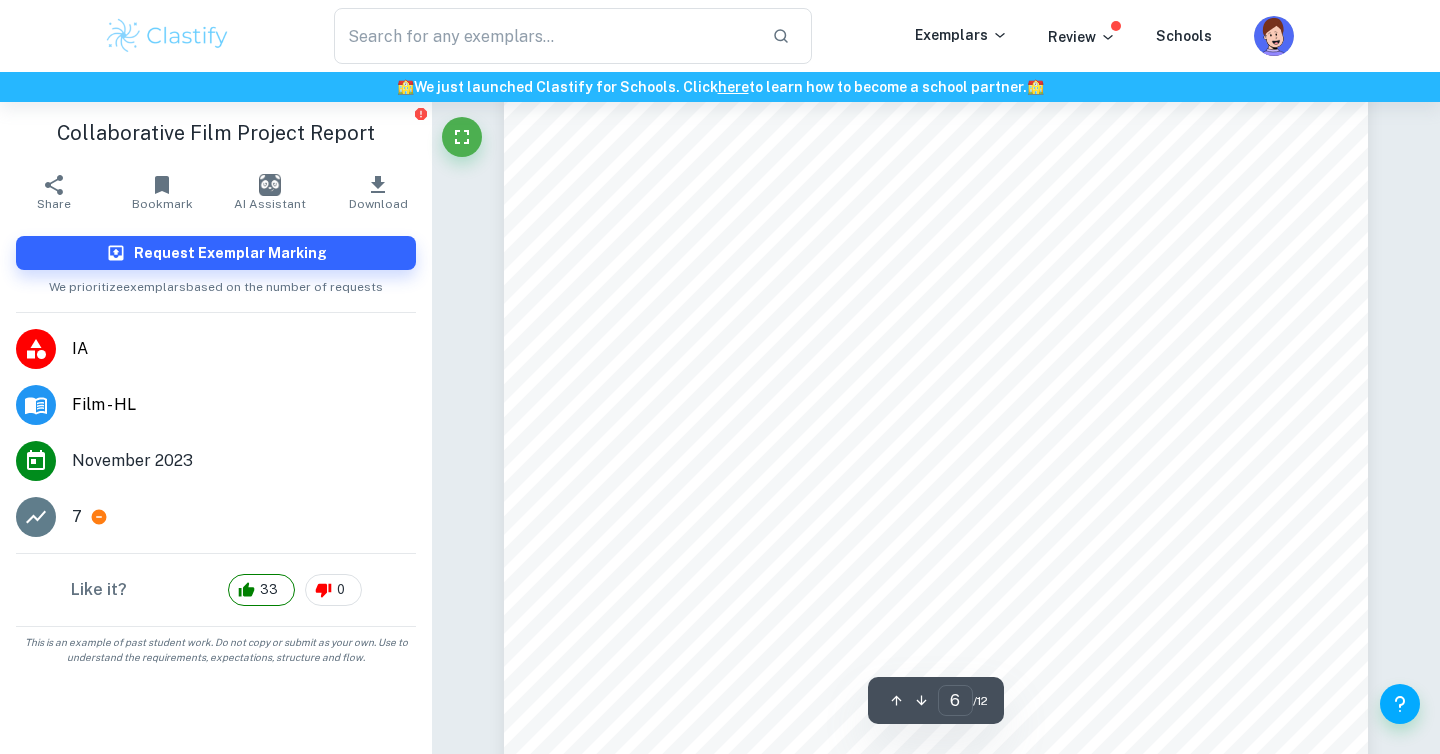 drag, startPoint x: 651, startPoint y: 273, endPoint x: 965, endPoint y: 524, distance: 401.9913 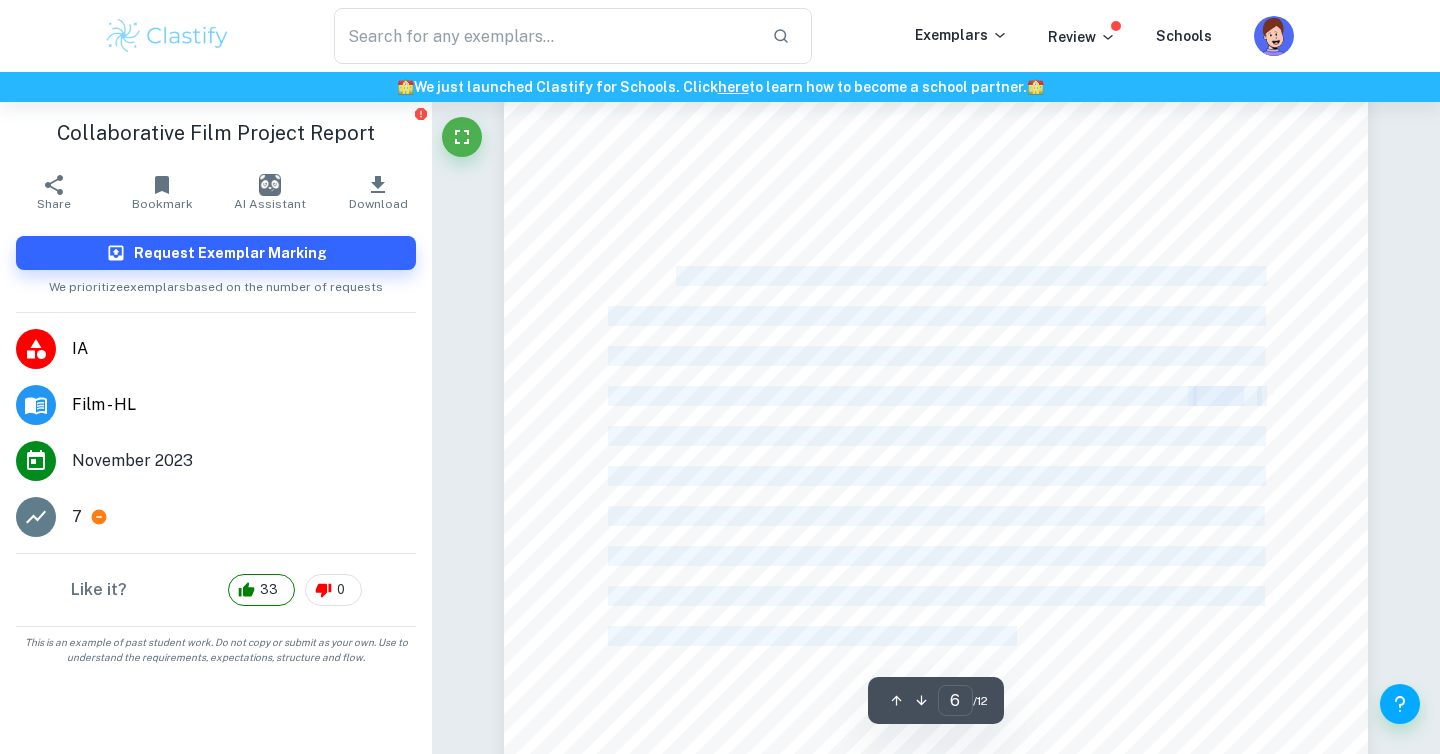 click on "My collaboration with the core production team which included a director," at bounding box center (961, 276) 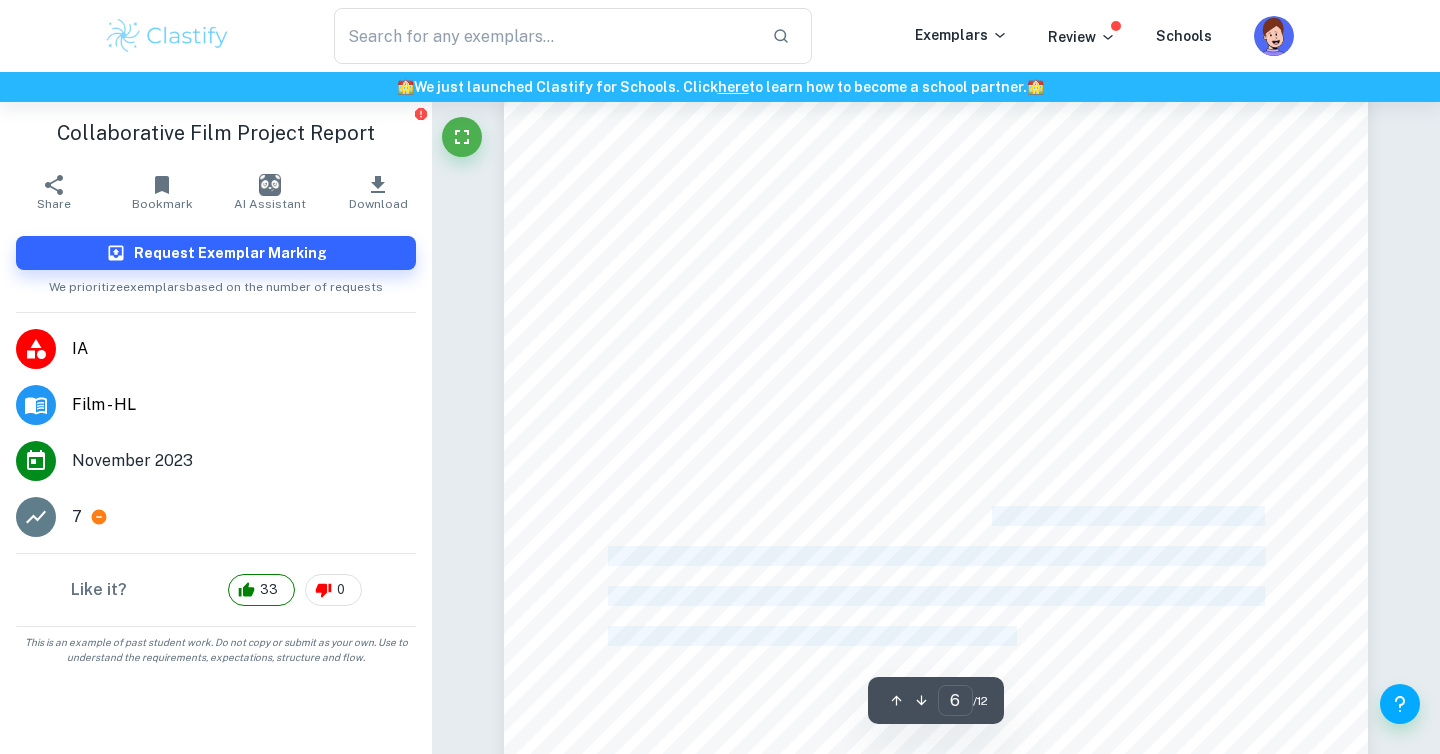 drag, startPoint x: 660, startPoint y: 270, endPoint x: 988, endPoint y: 518, distance: 411.20312 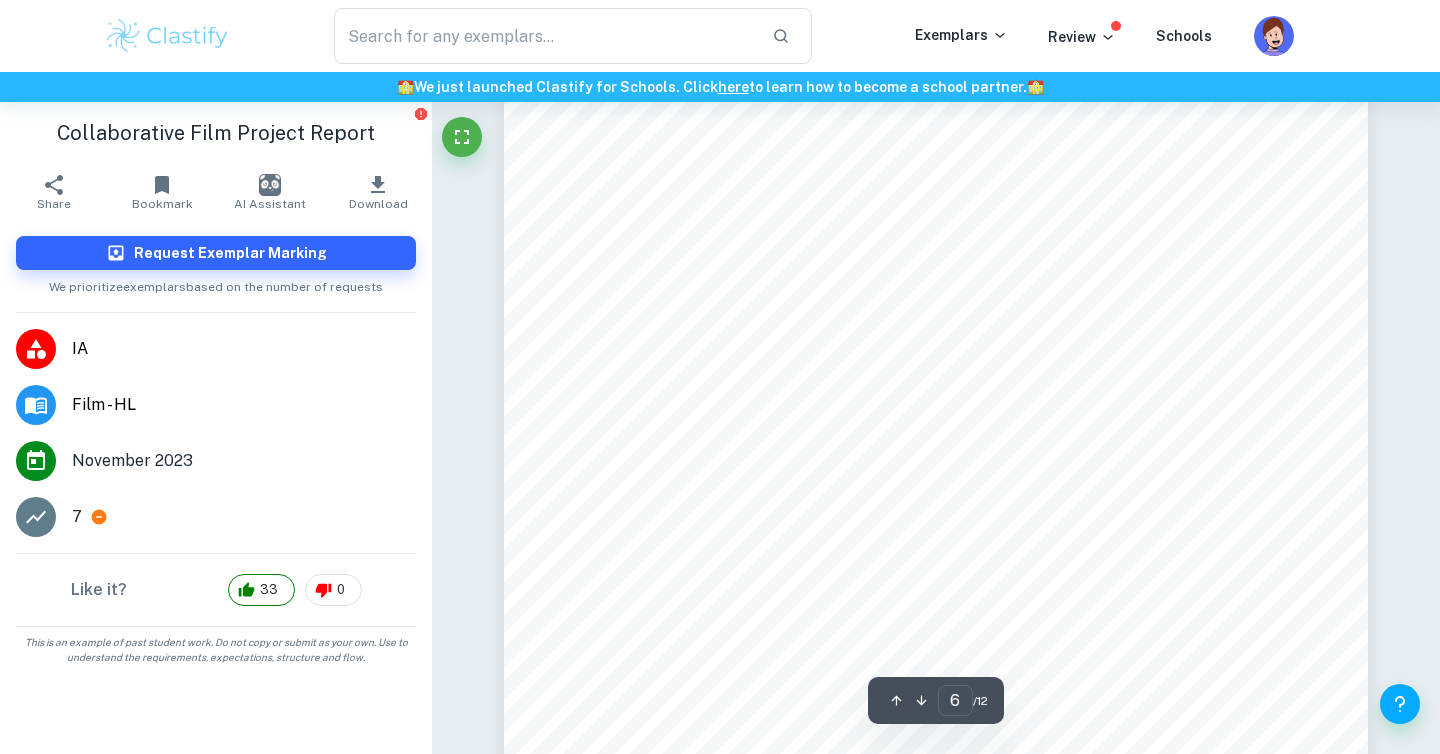 click on "develop a narrative that included shared experiences. These include the migration" at bounding box center (934, 516) 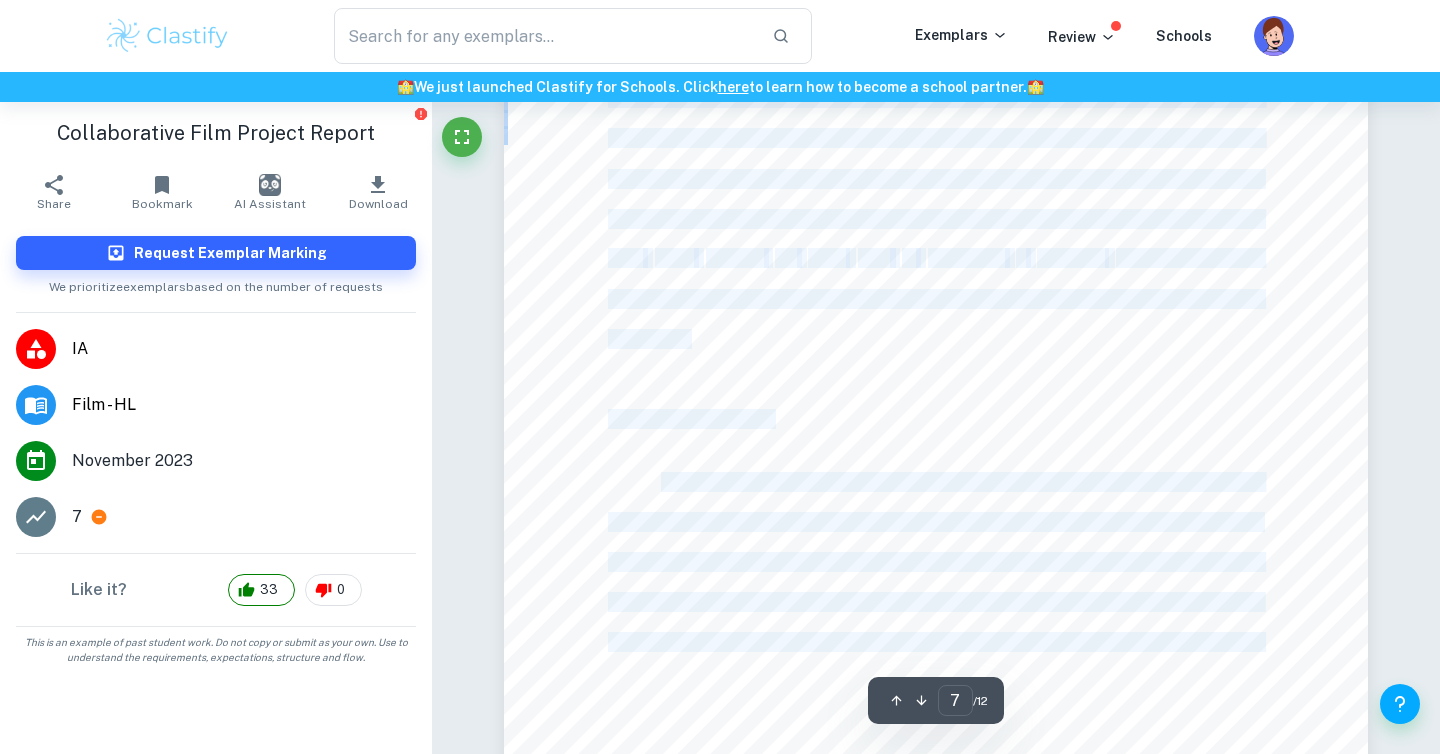 scroll, scrollTop: 7778, scrollLeft: 0, axis: vertical 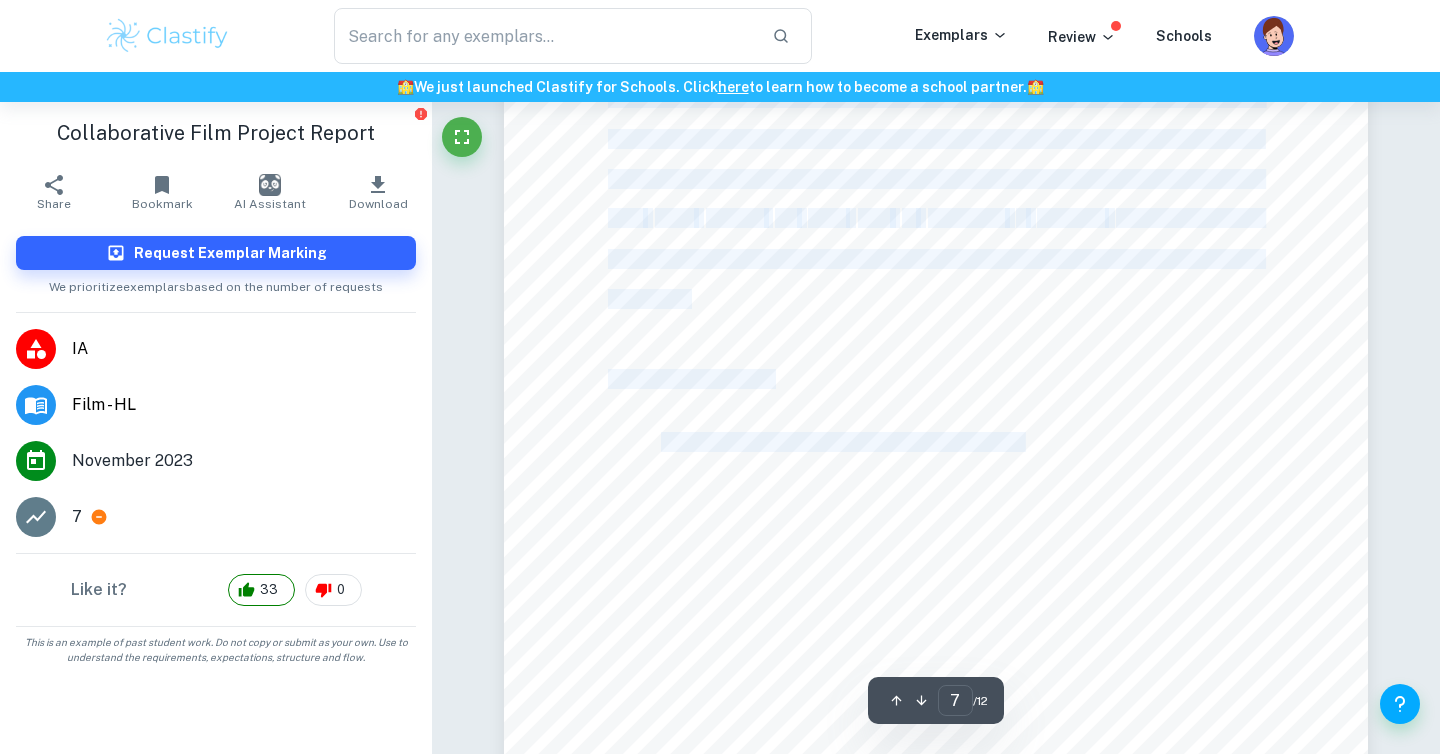 drag, startPoint x: 660, startPoint y: 271, endPoint x: 1022, endPoint y: 440, distance: 399.50595 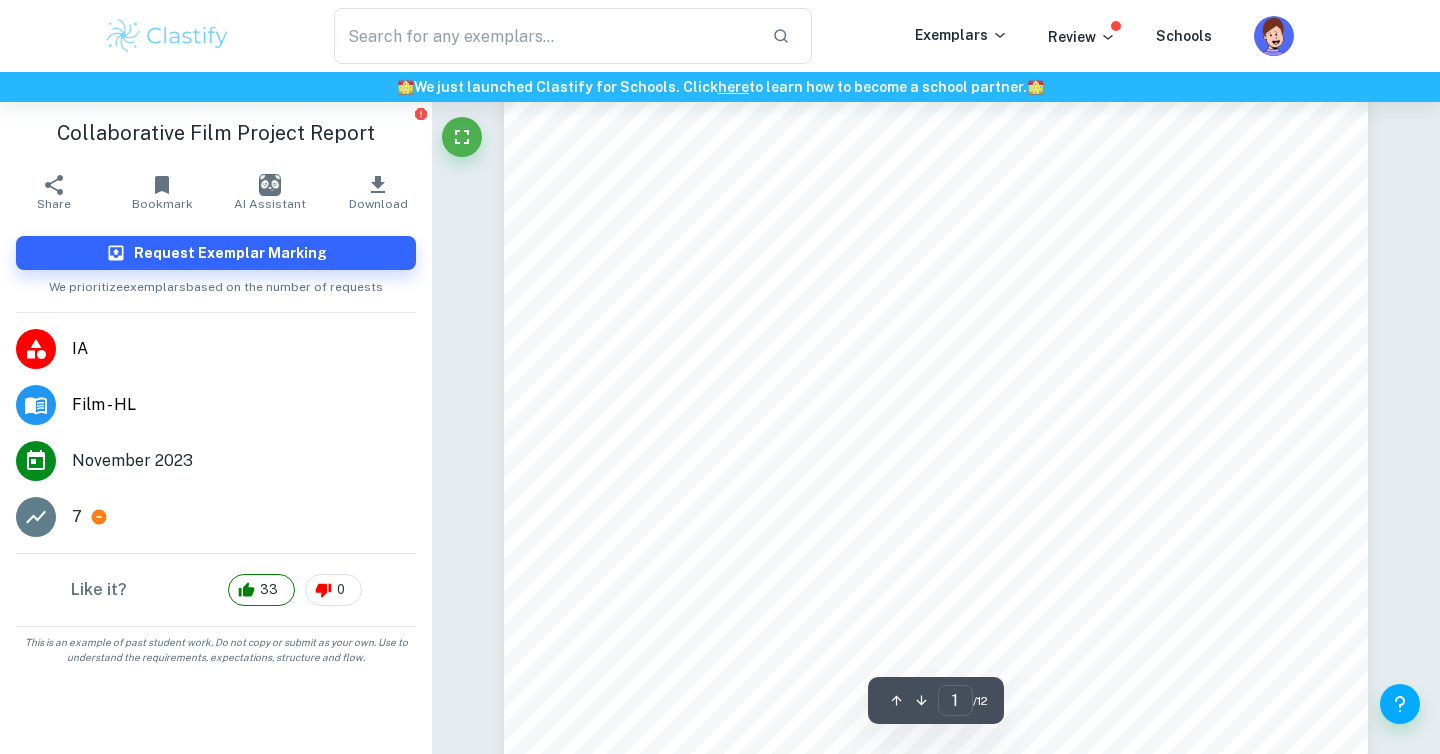 scroll, scrollTop: 760, scrollLeft: 0, axis: vertical 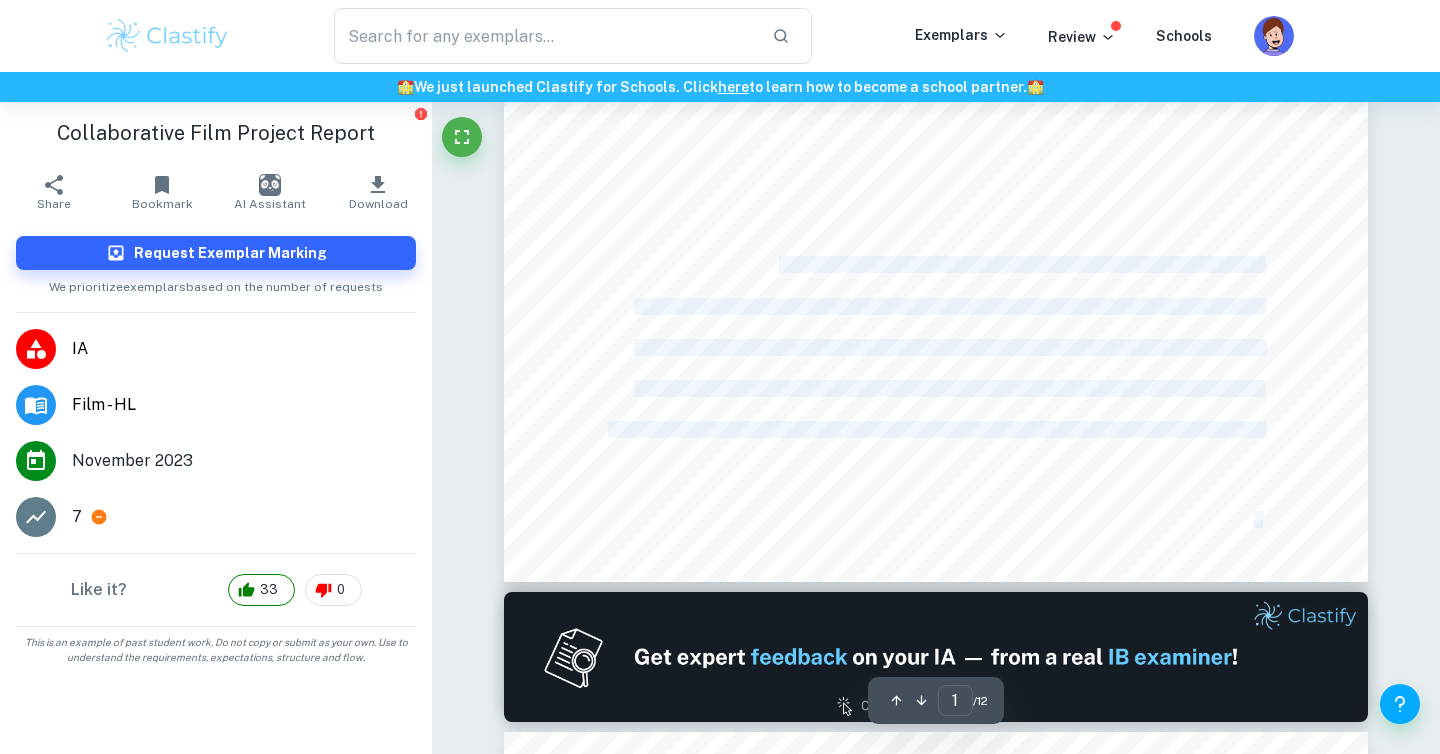 drag, startPoint x: 779, startPoint y: 266, endPoint x: 622, endPoint y: 265, distance: 157.00319 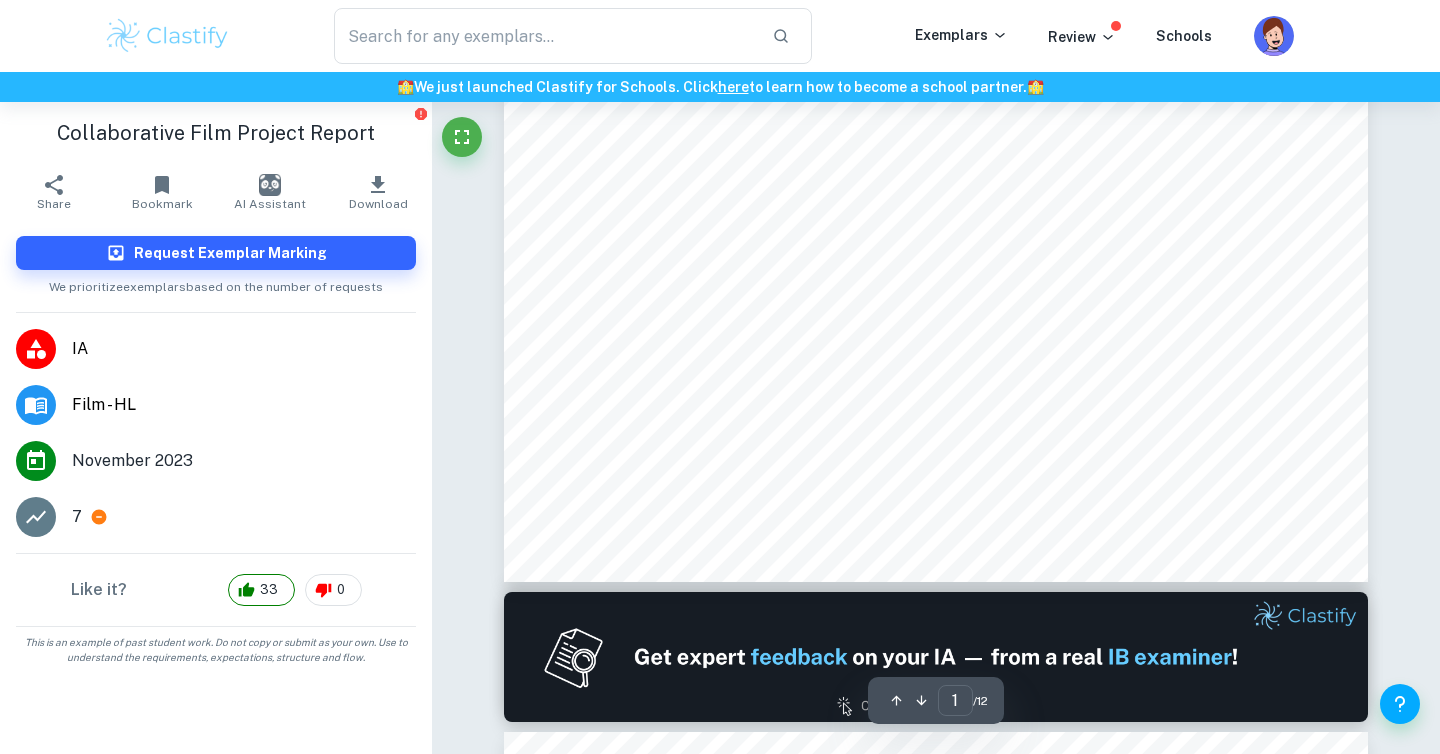 click on "Film Title: DRAWN TOGETHER Logline: Arriving in a foreign land, a girl's discovery of a dinosaur sketch she made as a child leads to an unexpected friendship. Through a reawakened passion for art, she embarks on a journey of self-discovery. Film Production Role: CINEMATOGRAPHER Word Count: 2000 Table of Contents: ROLE AS A CINEMATOGRAPHER:.......................................................................................3 COLLABORATIVE WORK:..................................................................................................... 7 INTENTIONS:.....................................................................................................................7 PRE-PRODUCTION:..........................................................................................................8 PRODUCTION:.................................................................................................................. 9 2" at bounding box center [936, -28] 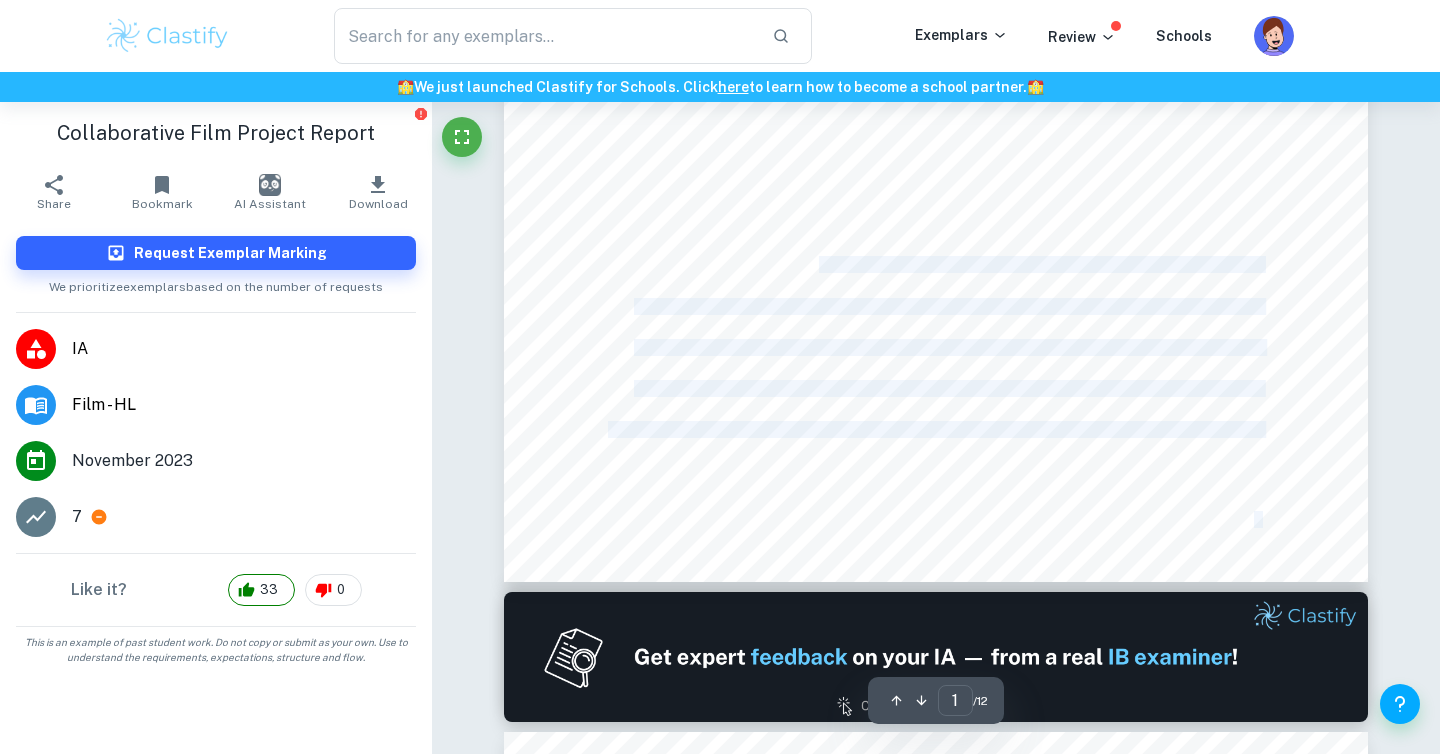 drag, startPoint x: 821, startPoint y: 274, endPoint x: 682, endPoint y: 209, distance: 153.44705 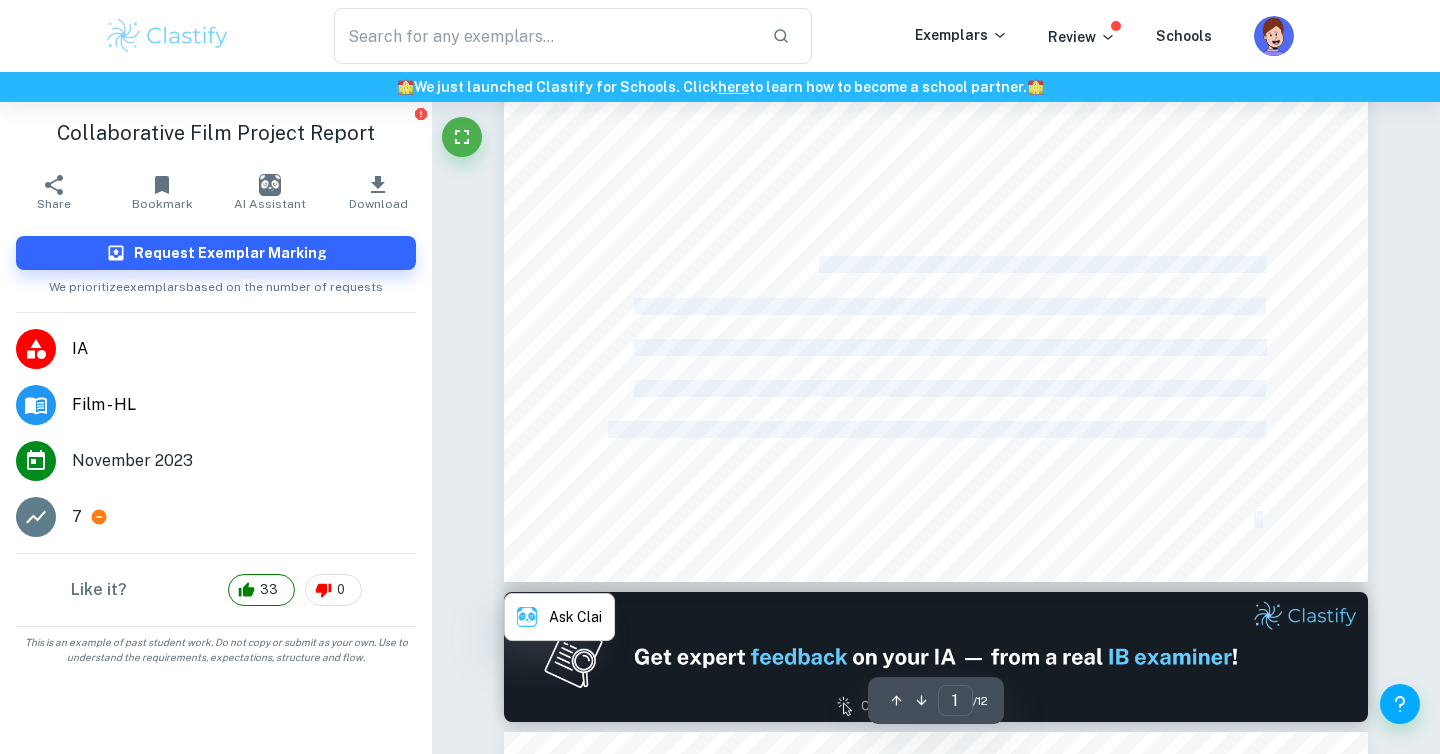 click on "Film Title: DRAWN TOGETHER Logline: Arriving in a foreign land, a girl's discovery of a dinosaur sketch she made as a child leads to an unexpected friendship. Through a reawakened passion for art, she embarks on a journey of self-discovery. Film Production Role: CINEMATOGRAPHER Word Count: 2000 Table of Contents: ROLE AS A CINEMATOGRAPHER:.......................................................................................3 COLLABORATIVE WORK:..................................................................................................... 7 INTENTIONS:.....................................................................................................................7 PRE-PRODUCTION:..........................................................................................................8 PRODUCTION:.................................................................................................................. 9 2" at bounding box center [936, -28] 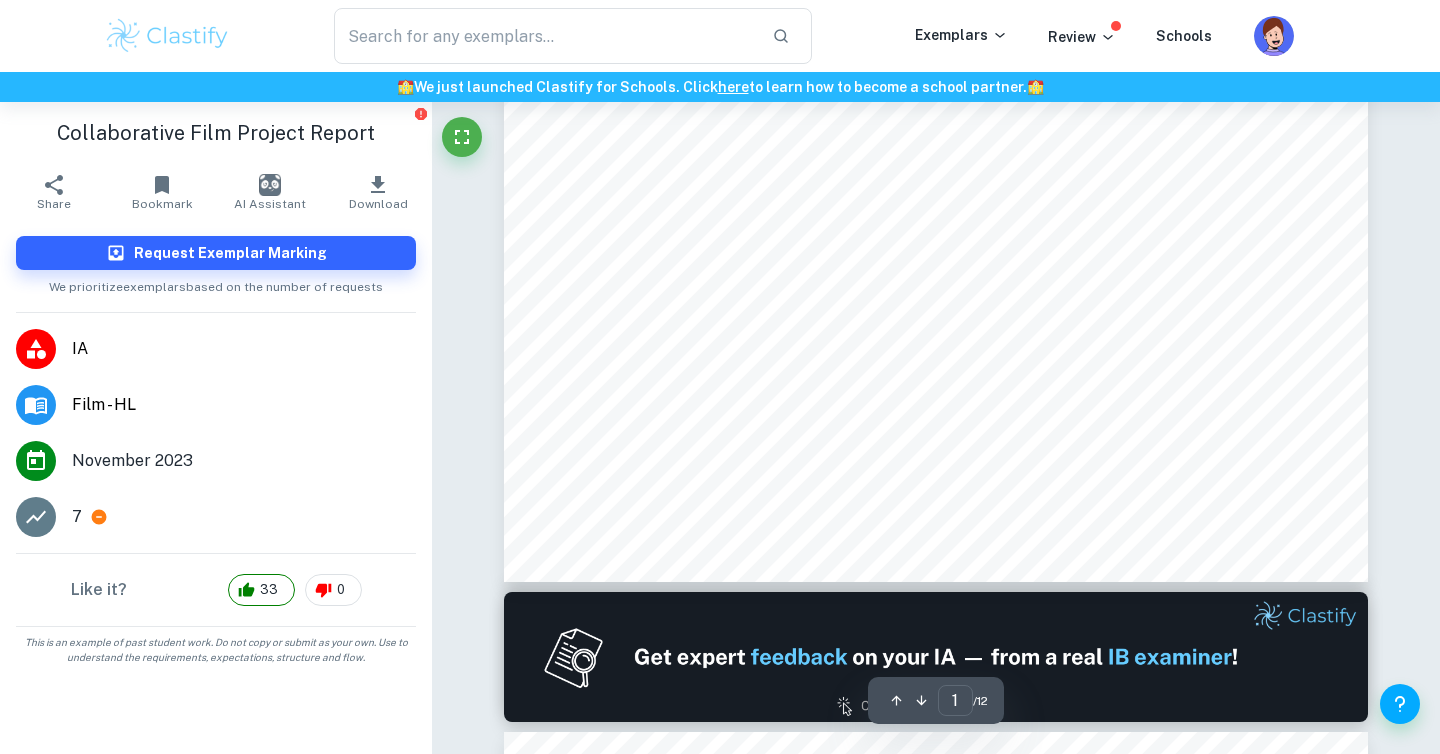 click on "POST-PRODUCTION:......................................................................................................11" at bounding box center [948, 348] 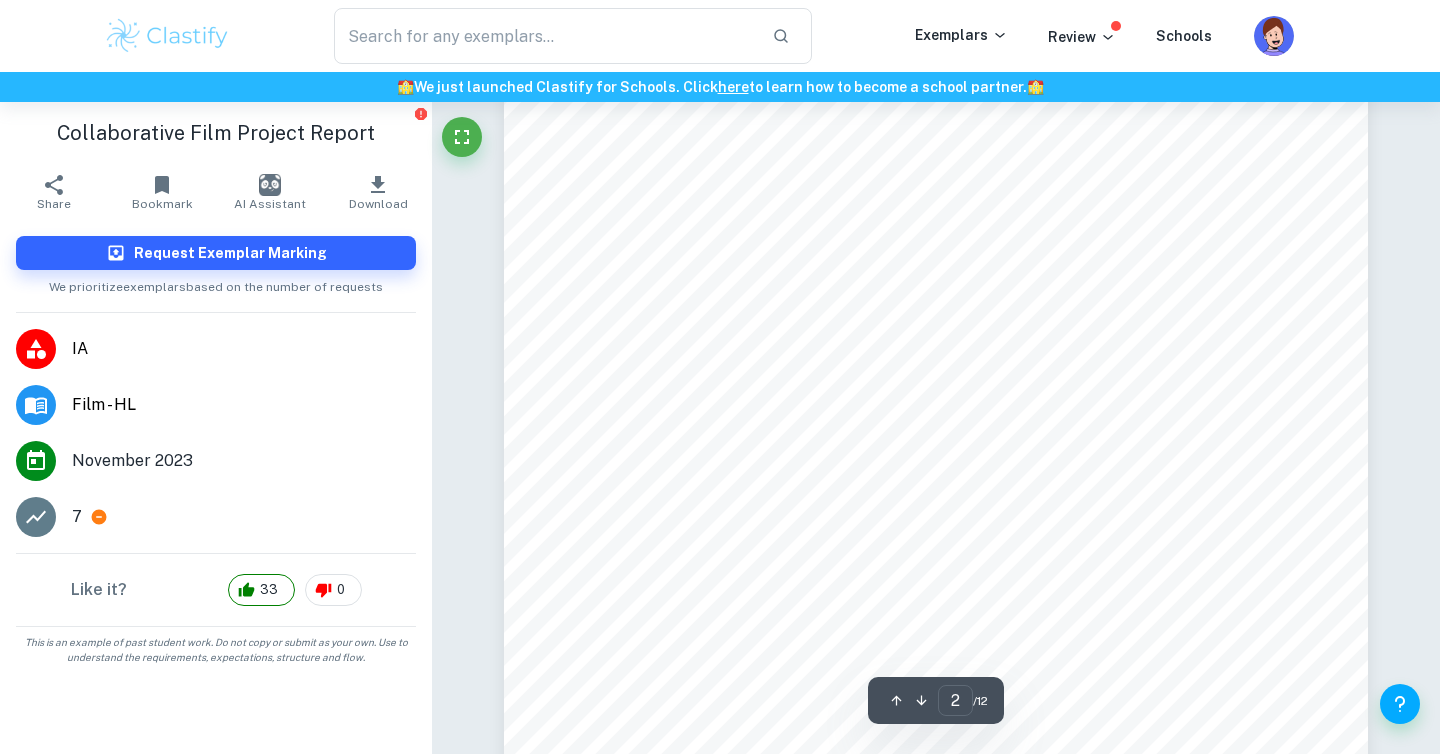 scroll, scrollTop: 1615, scrollLeft: 0, axis: vertical 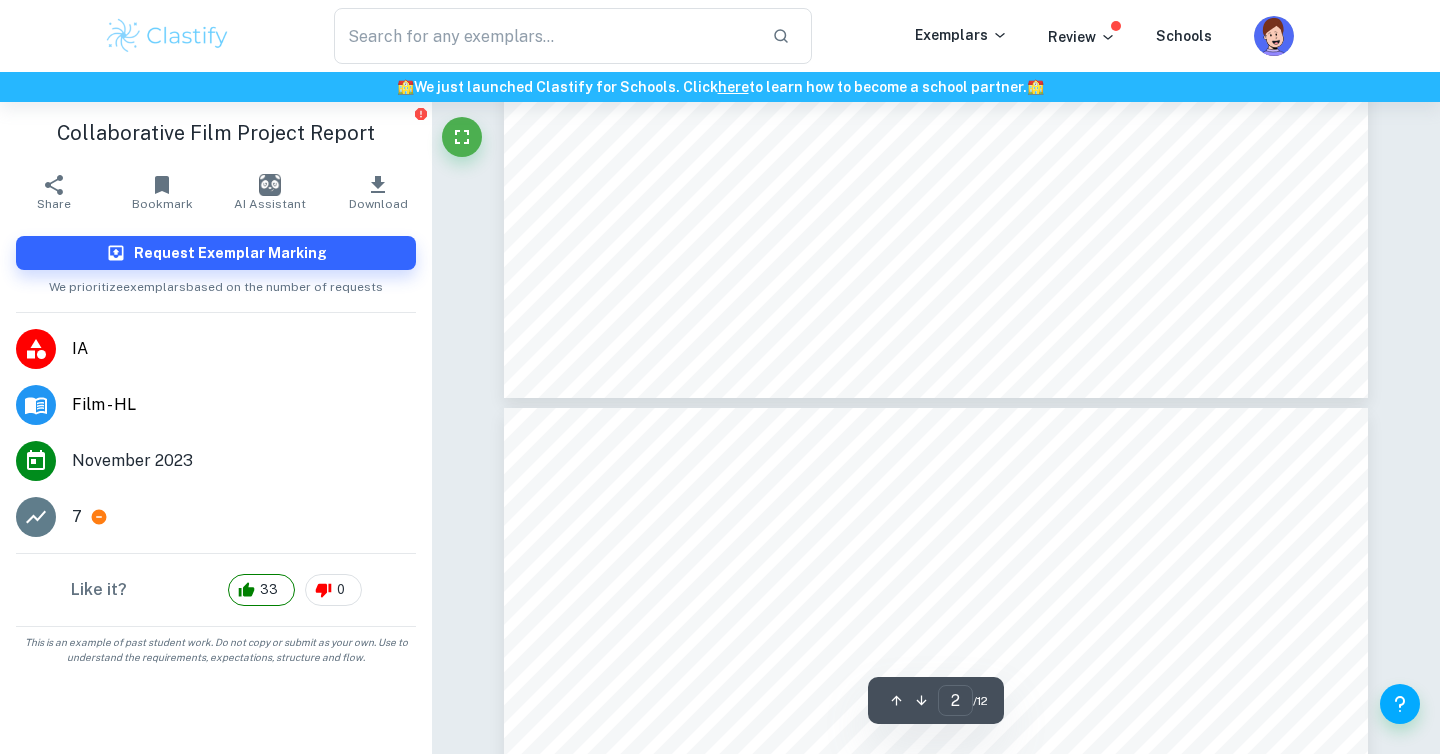 type on "3" 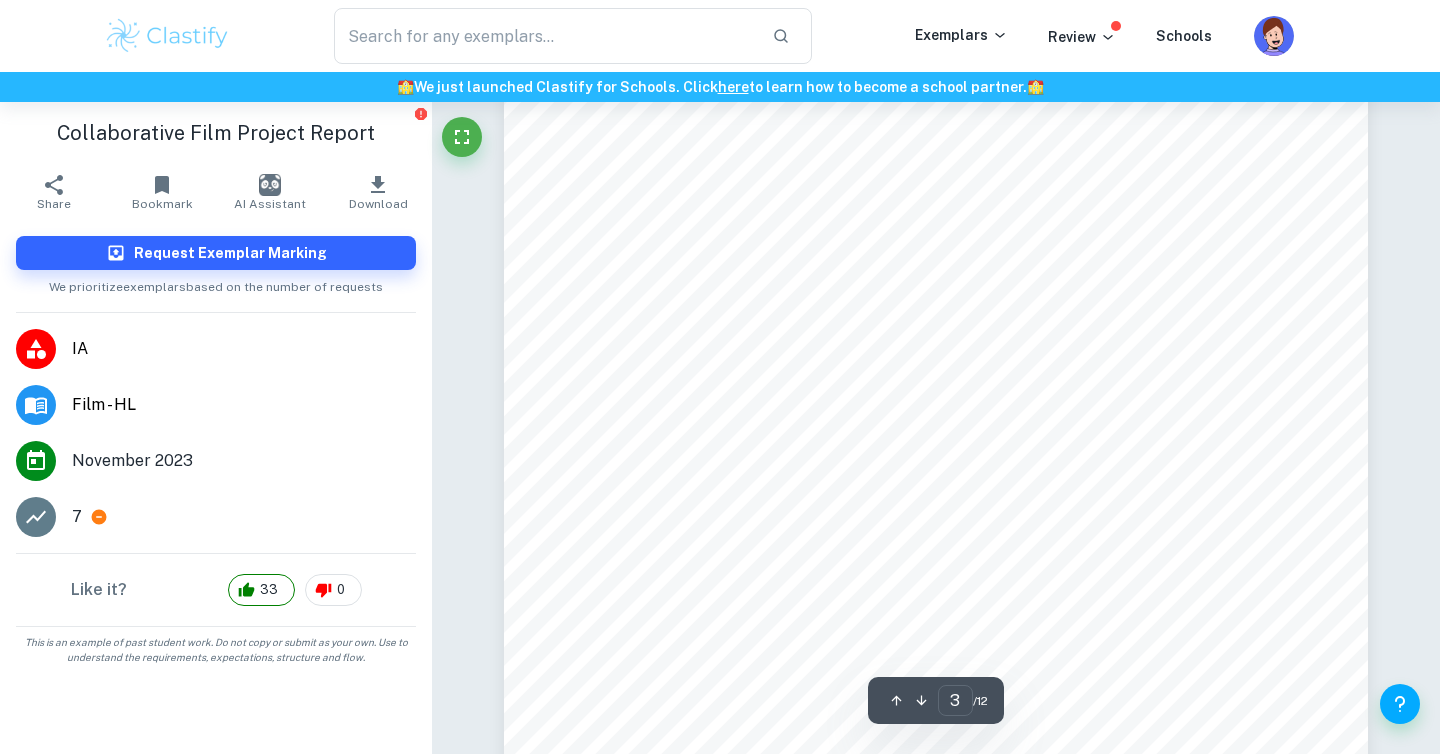scroll, scrollTop: 2769, scrollLeft: 0, axis: vertical 